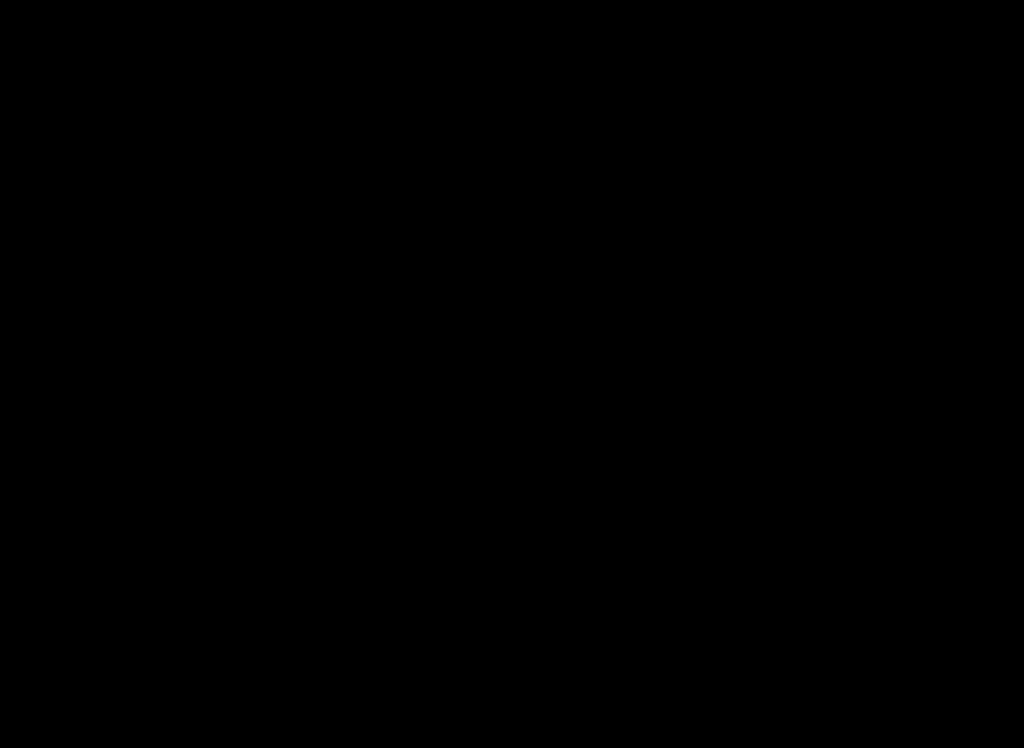 scroll, scrollTop: 0, scrollLeft: 0, axis: both 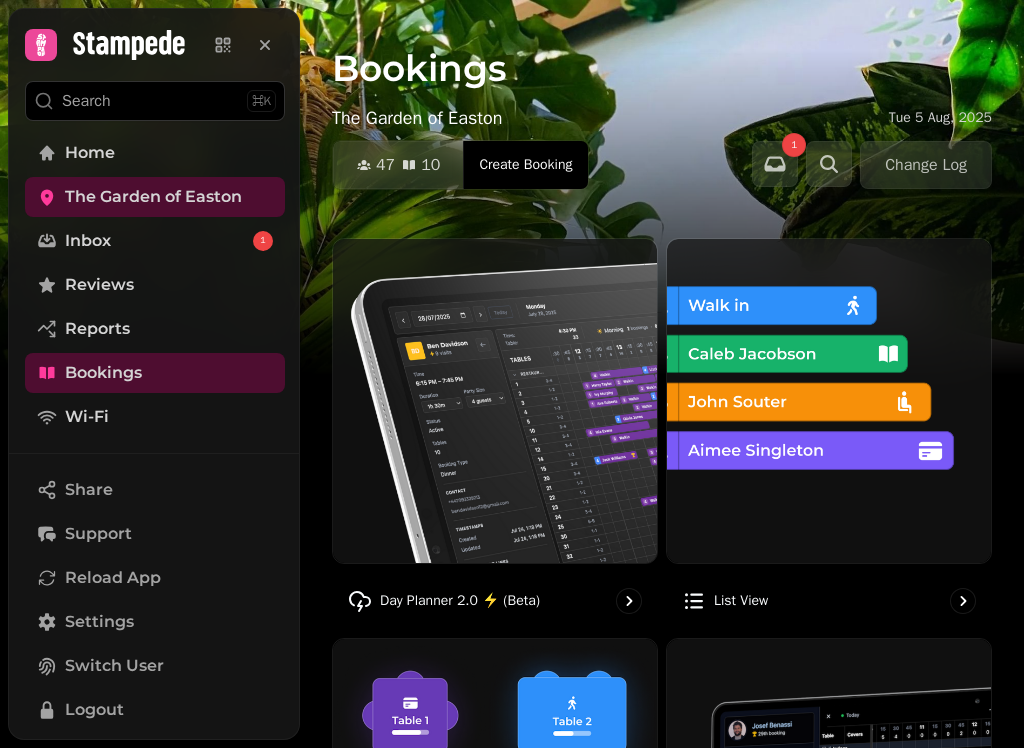 click on "The Garden of Easton" at bounding box center [153, 197] 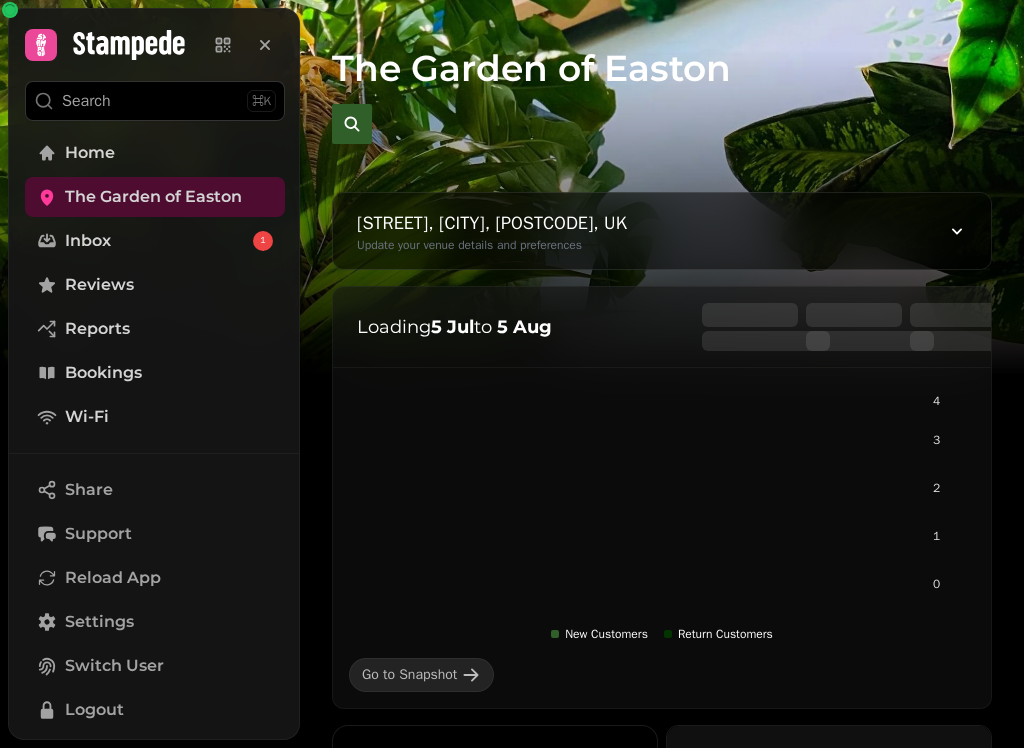 click on "Home" at bounding box center (155, 153) 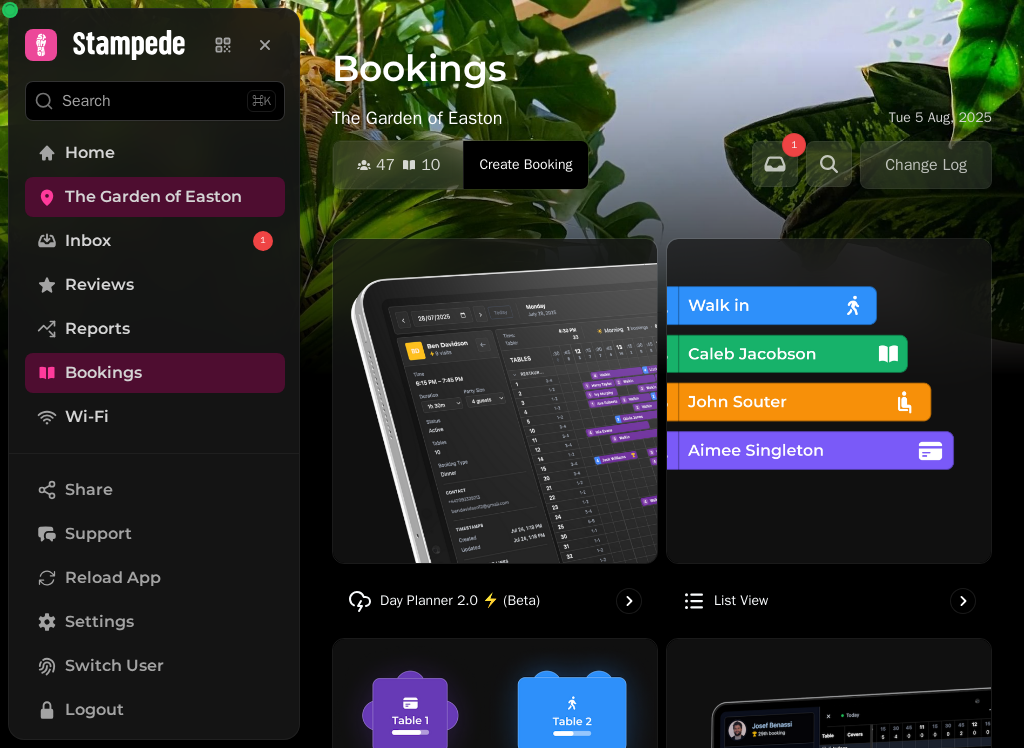 click on "The Garden of Easton" at bounding box center (153, 197) 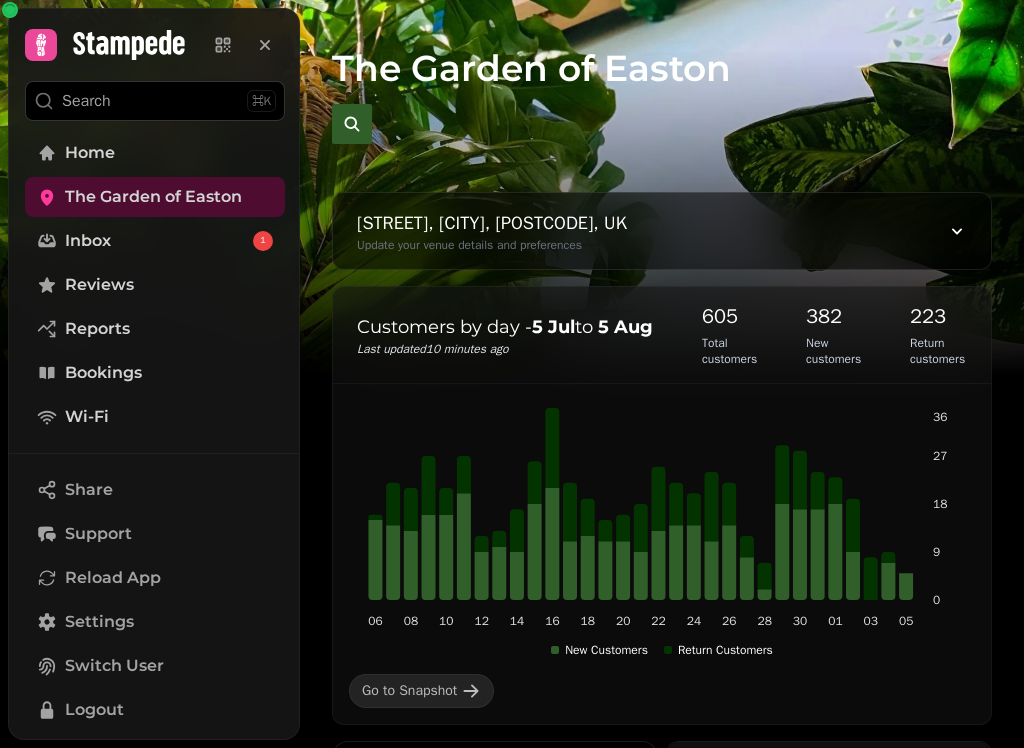 click on "The Garden of Easton" at bounding box center (155, 197) 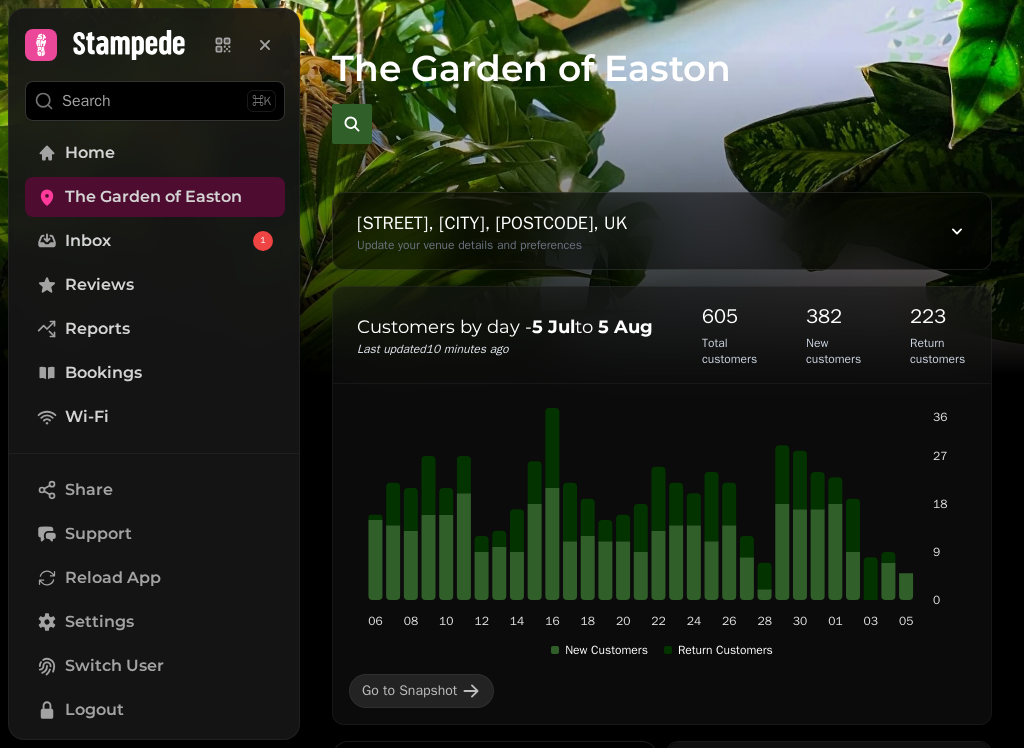 click on "The Garden of Easton" at bounding box center [153, 197] 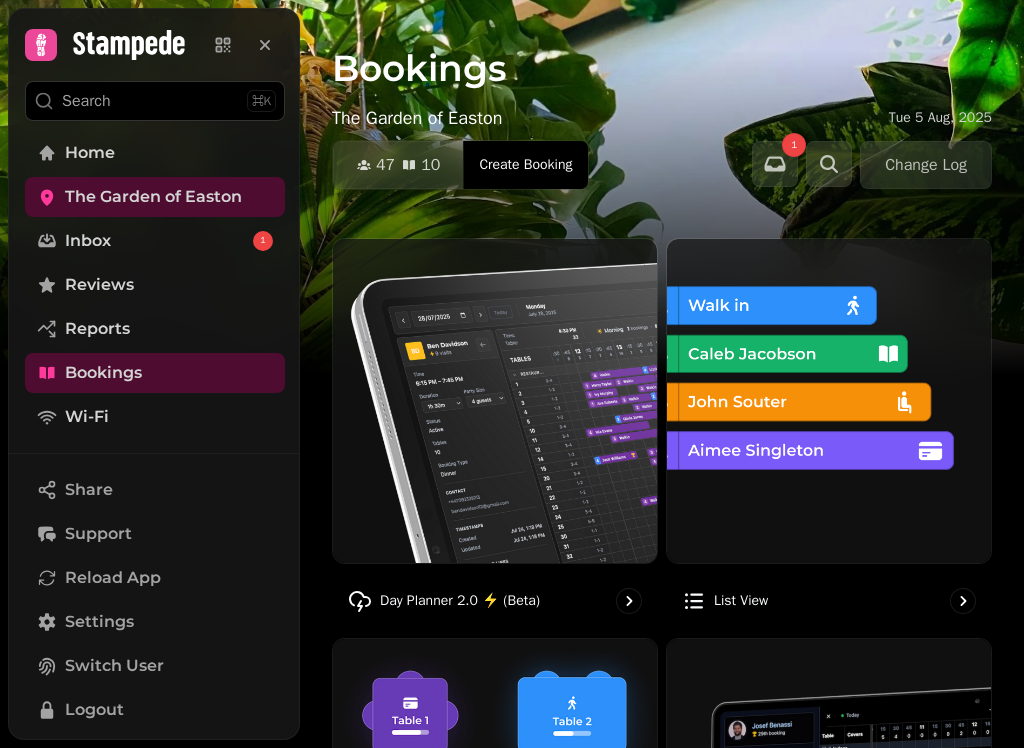 click at bounding box center (495, 401) 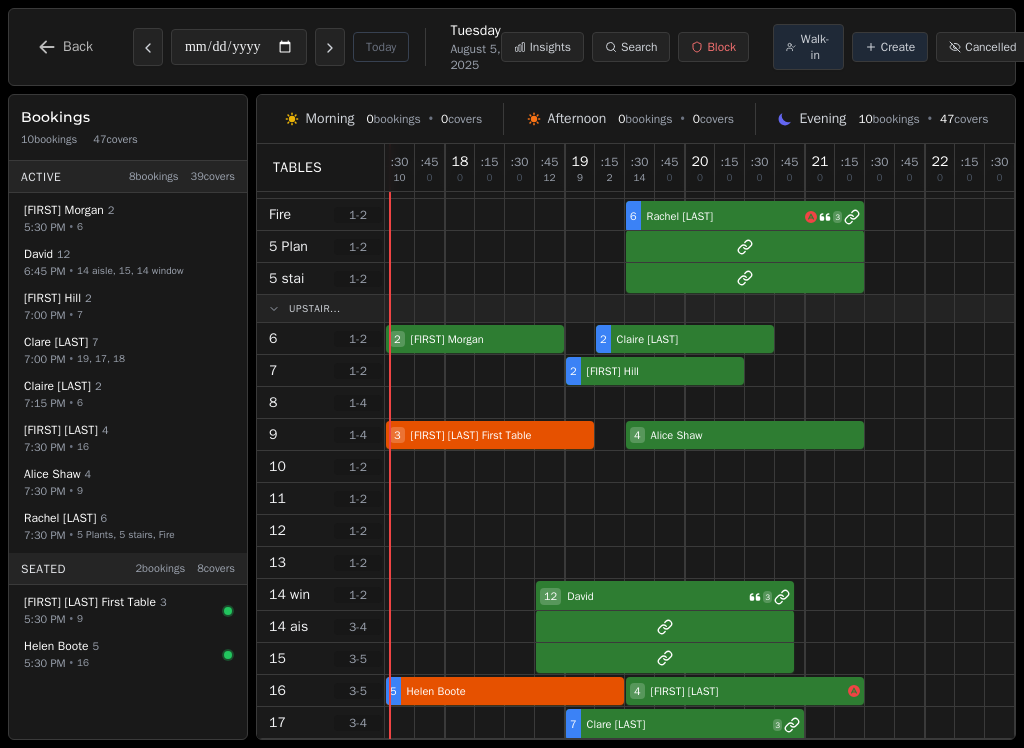 scroll, scrollTop: 118, scrollLeft: 0, axis: vertical 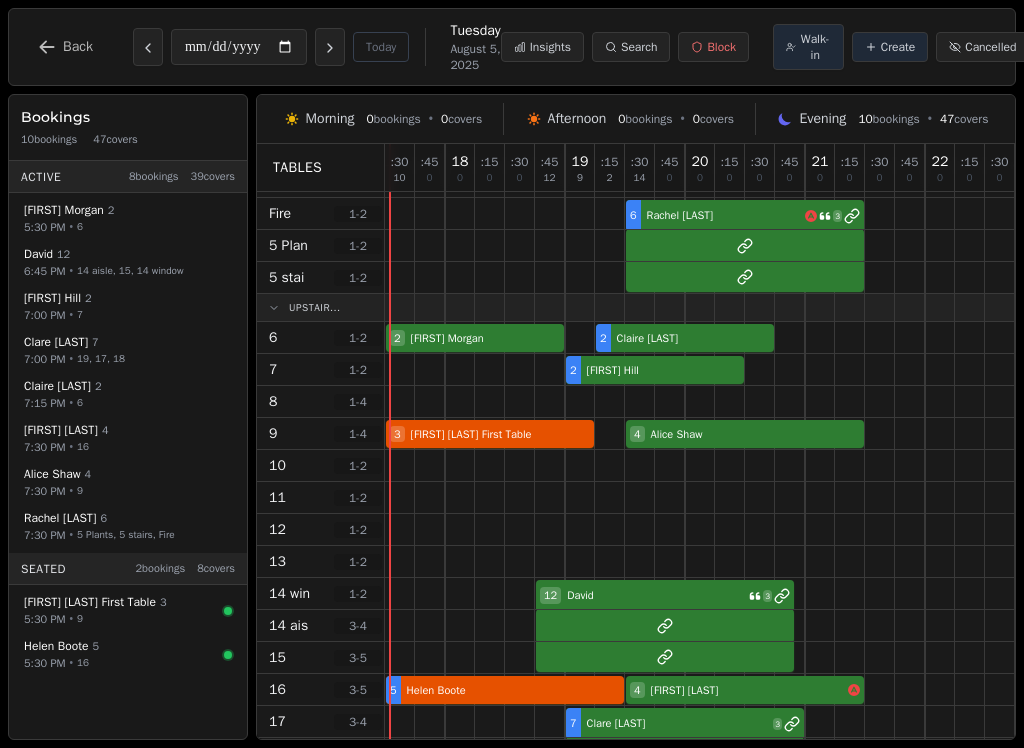 click at bounding box center (640, 497) 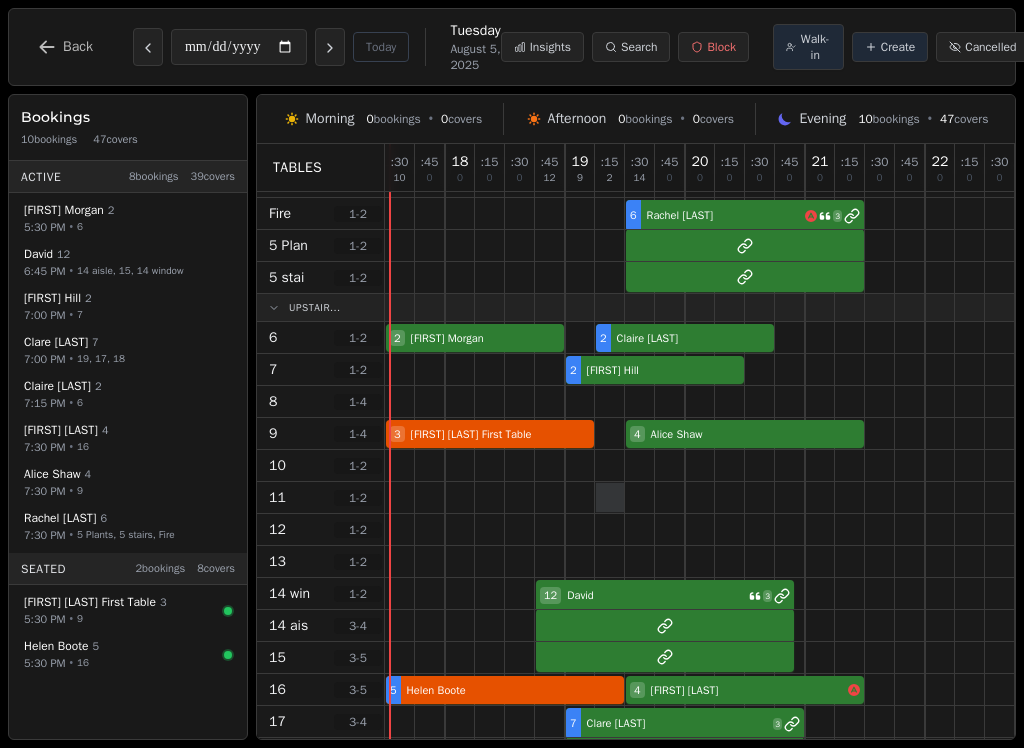 click at bounding box center [610, 497] 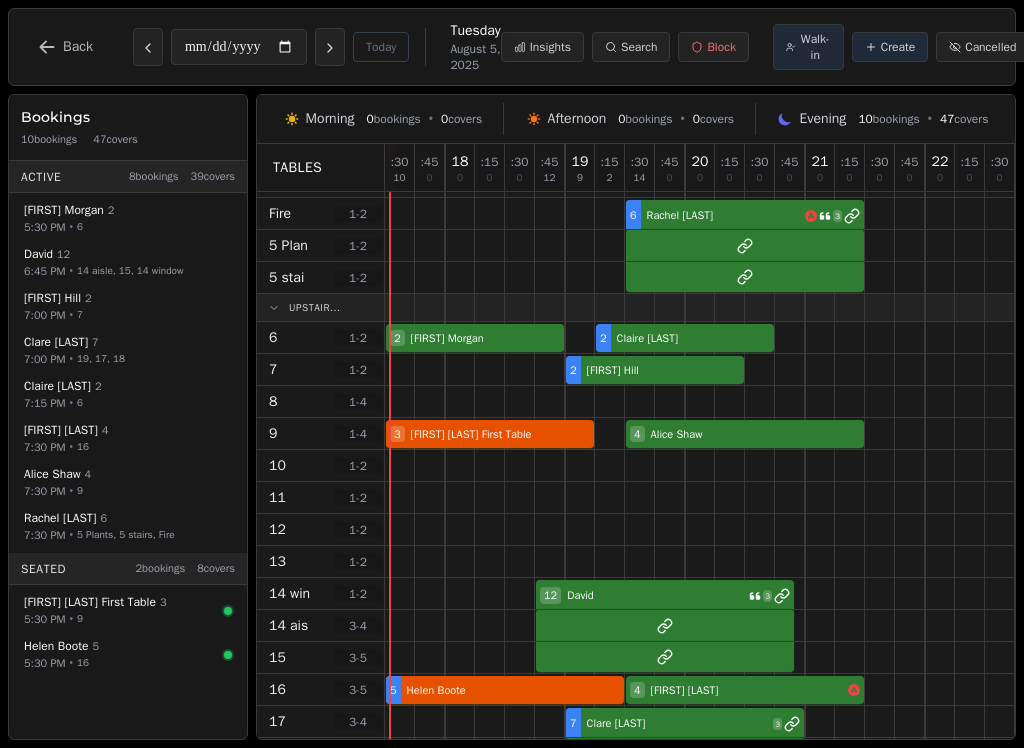 click on "Create" at bounding box center [890, 47] 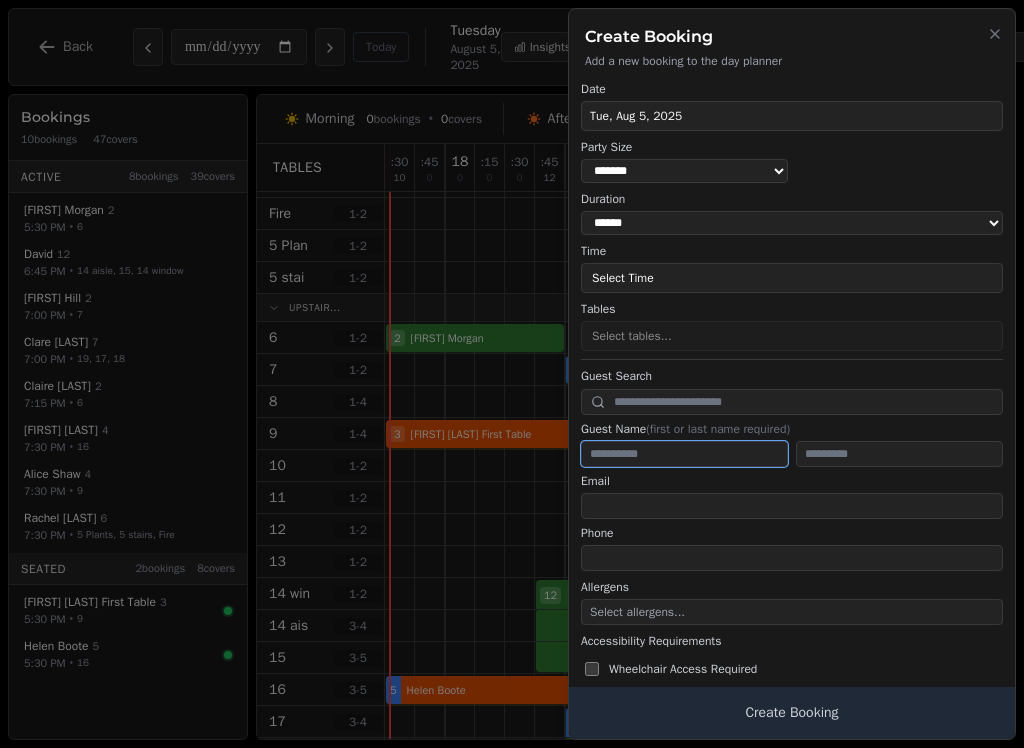 click at bounding box center [684, 454] 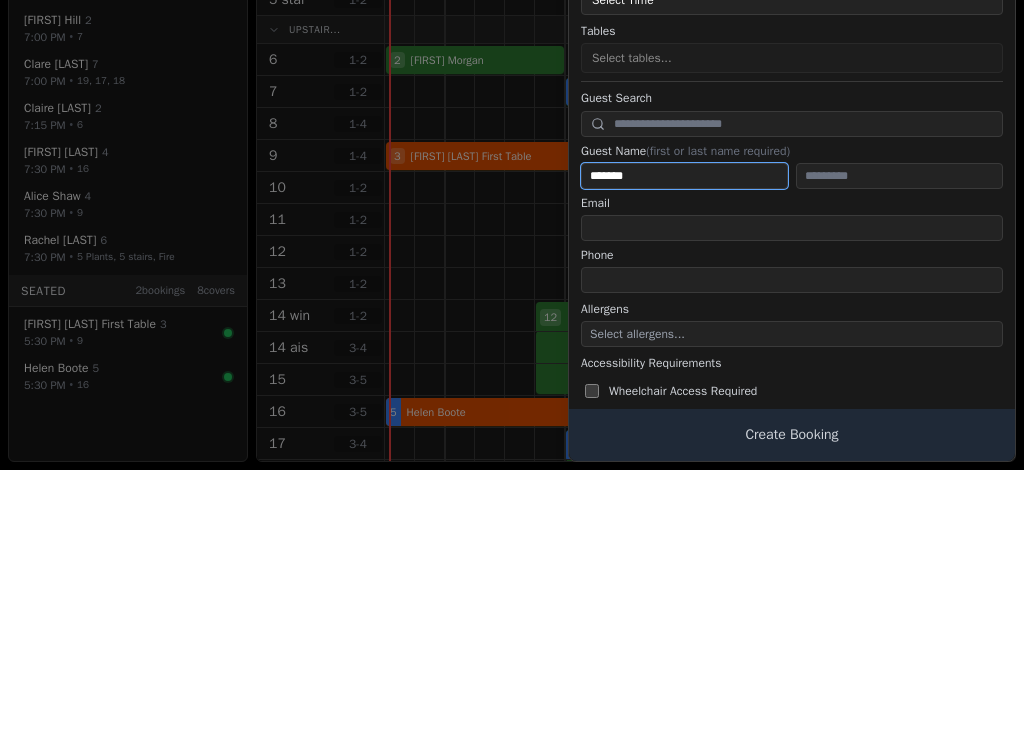 type on "*******" 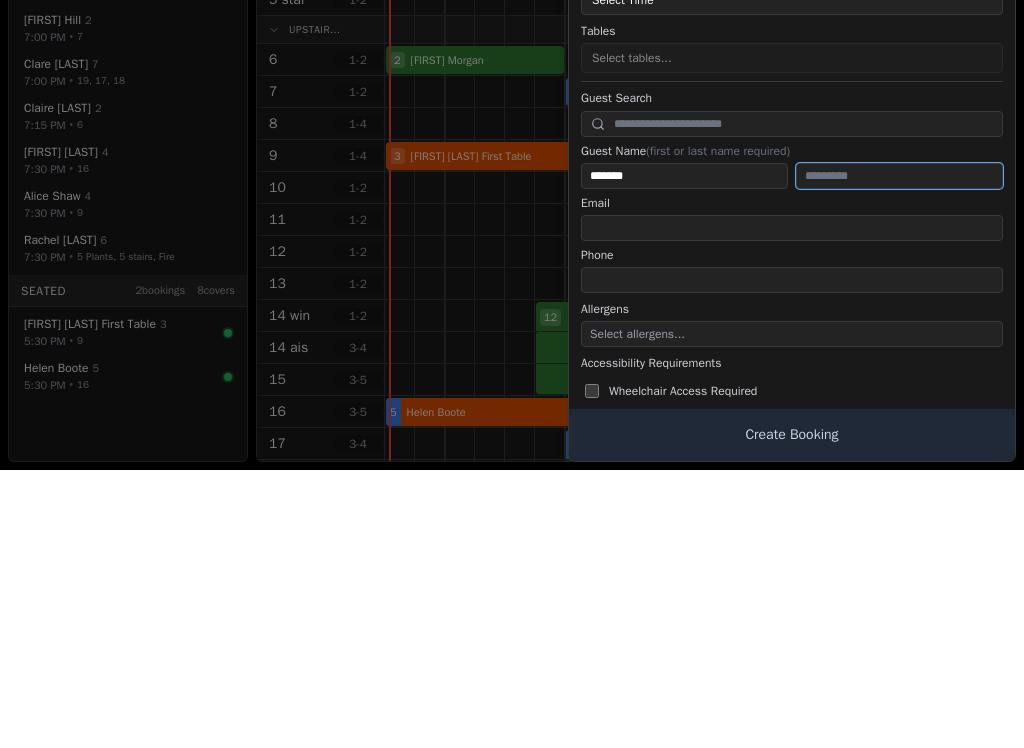 click at bounding box center (899, 454) 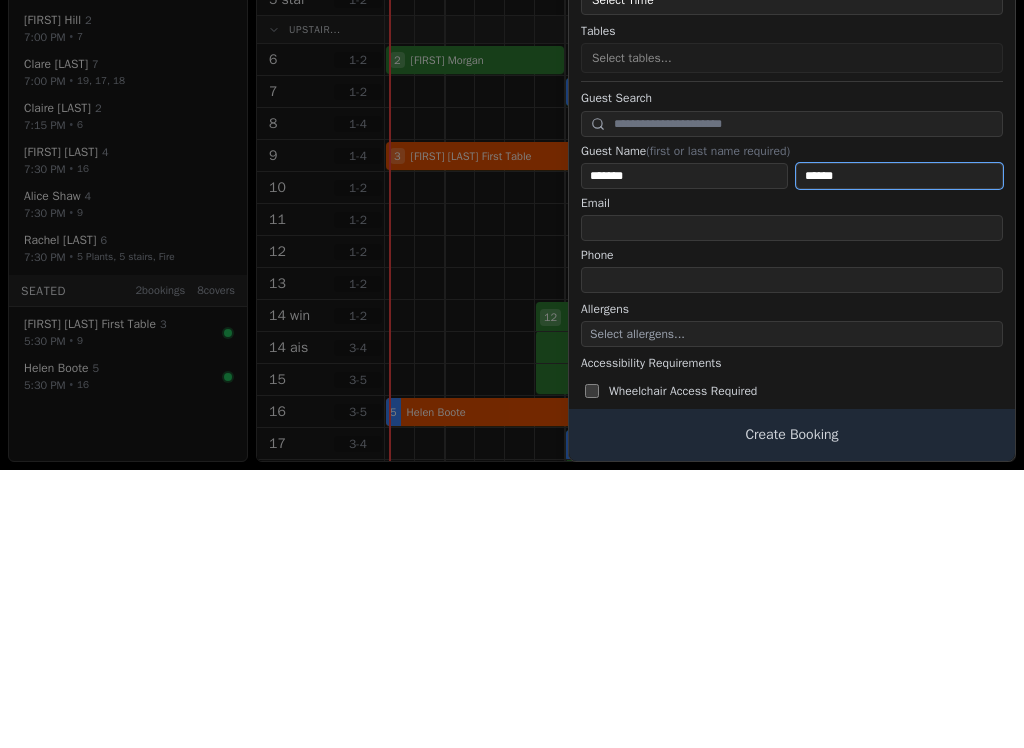 type on "******" 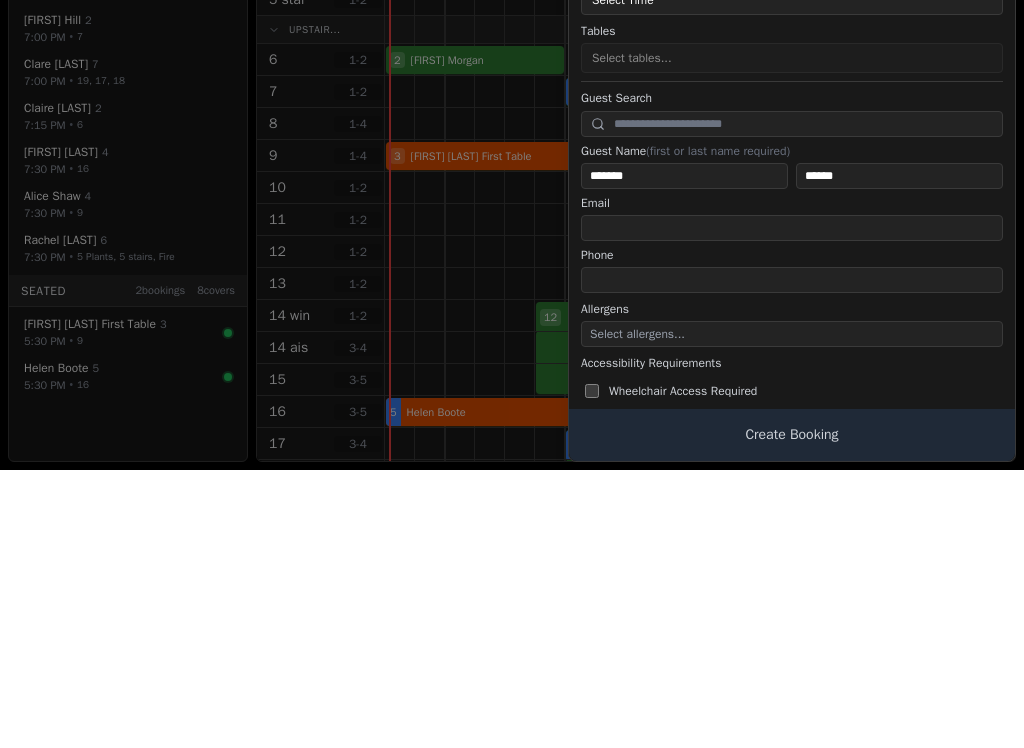 click on "Select Time" at bounding box center [792, 278] 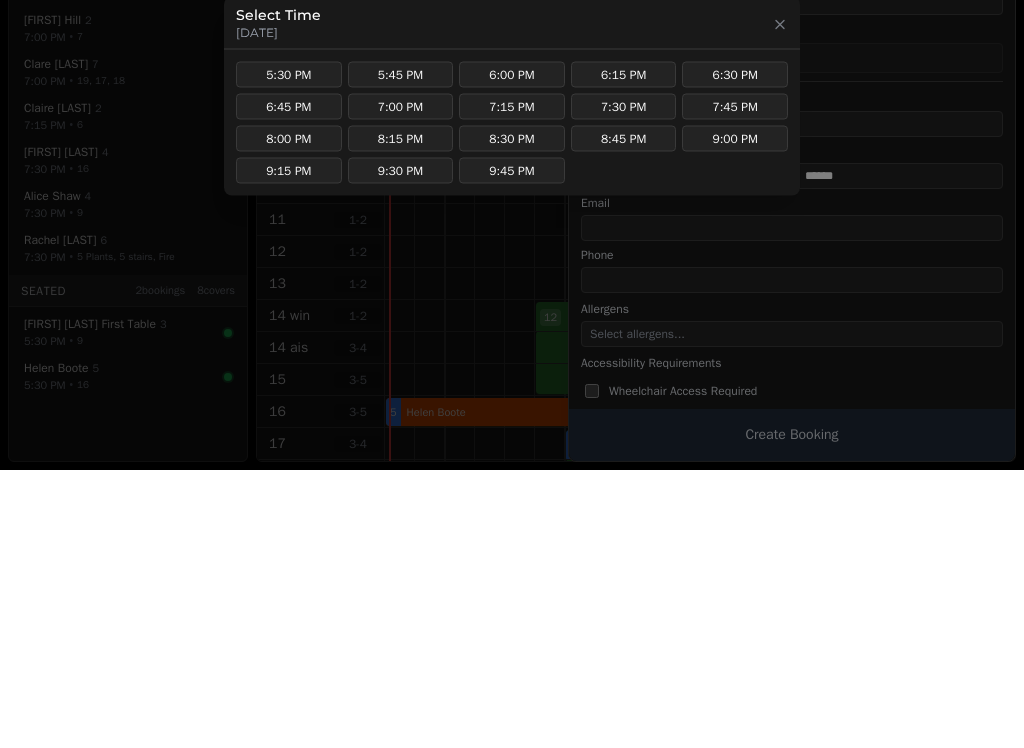 click at bounding box center (512, 374) 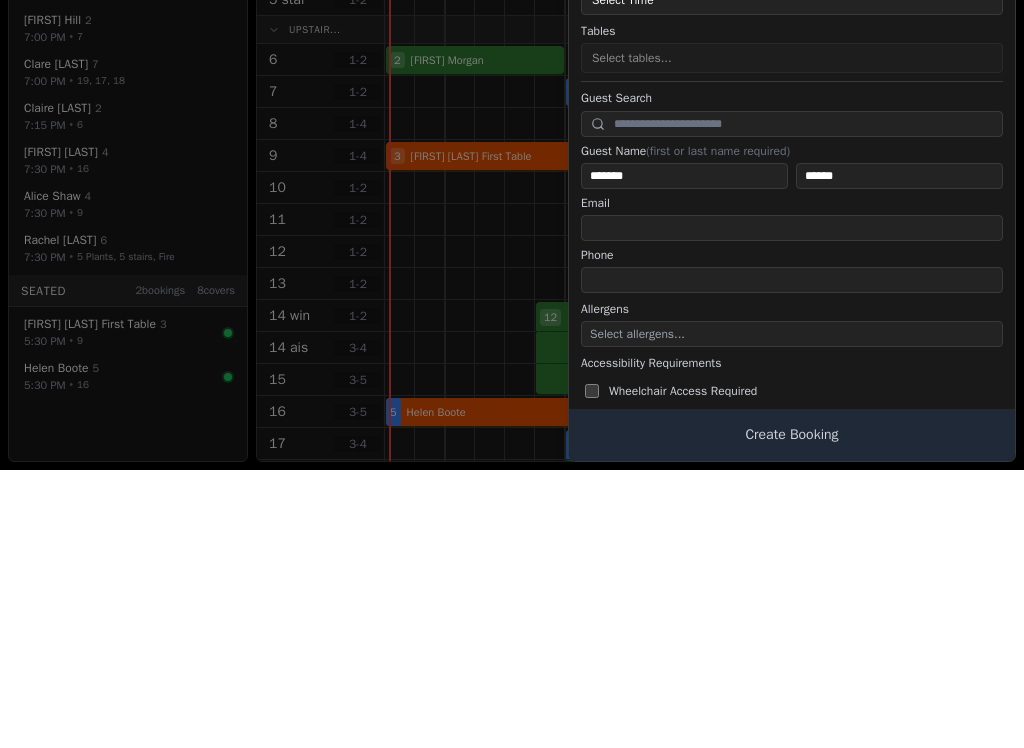 click on "Select Time" at bounding box center (792, 278) 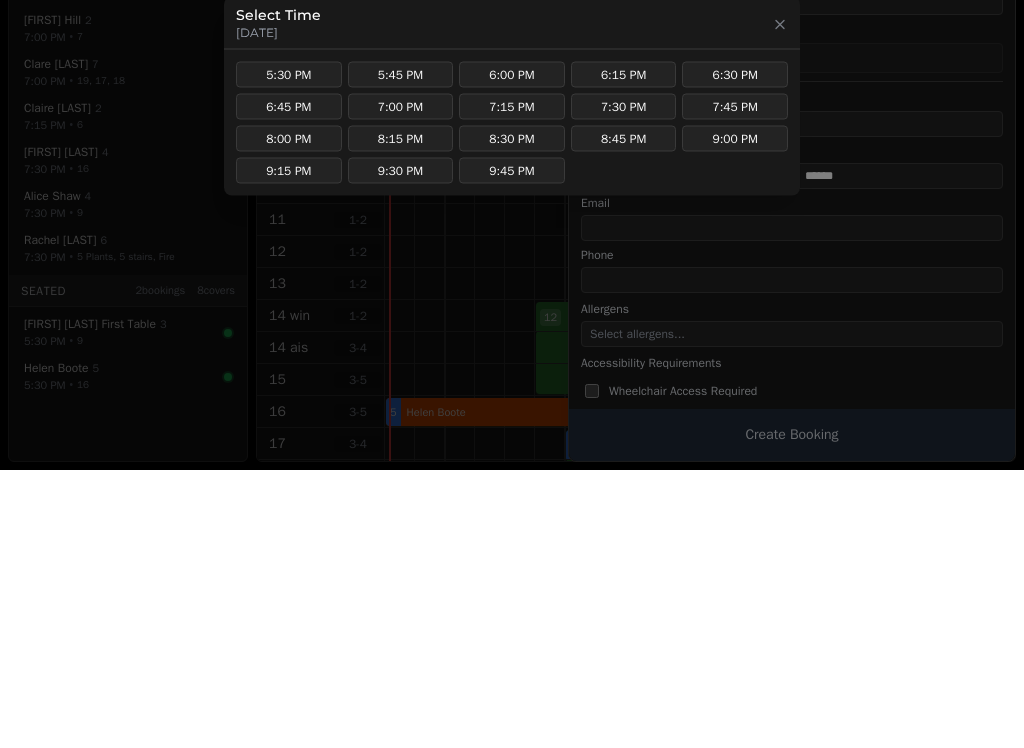 click on "Select Time [DATE]" at bounding box center (512, 301) 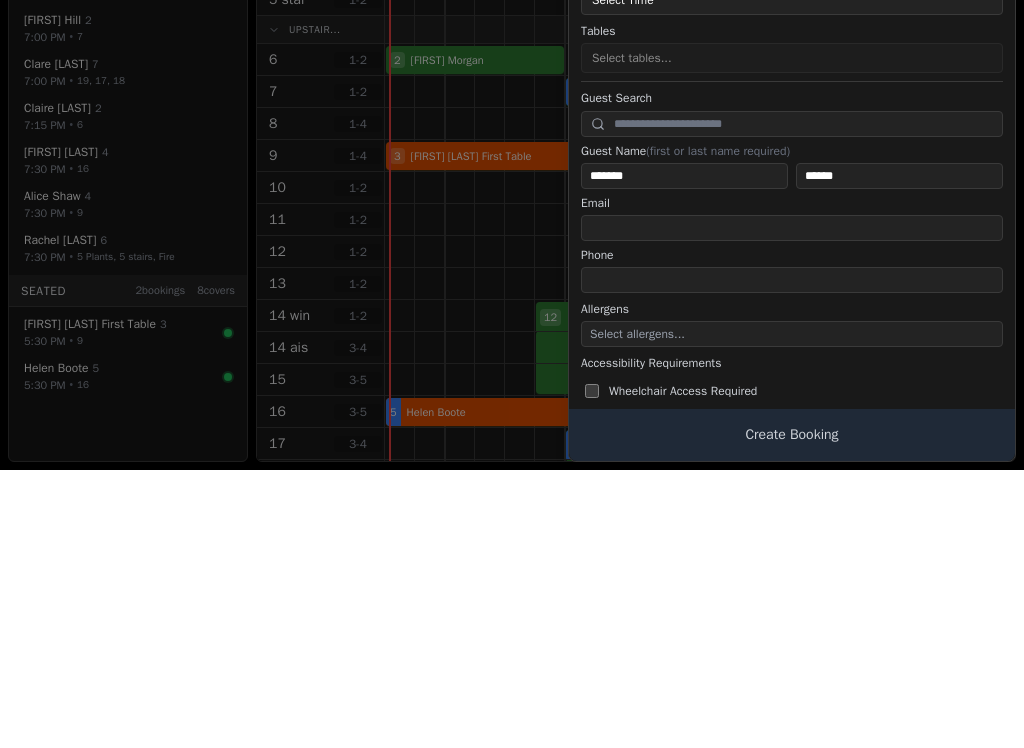 click on "Select Time" at bounding box center (792, 278) 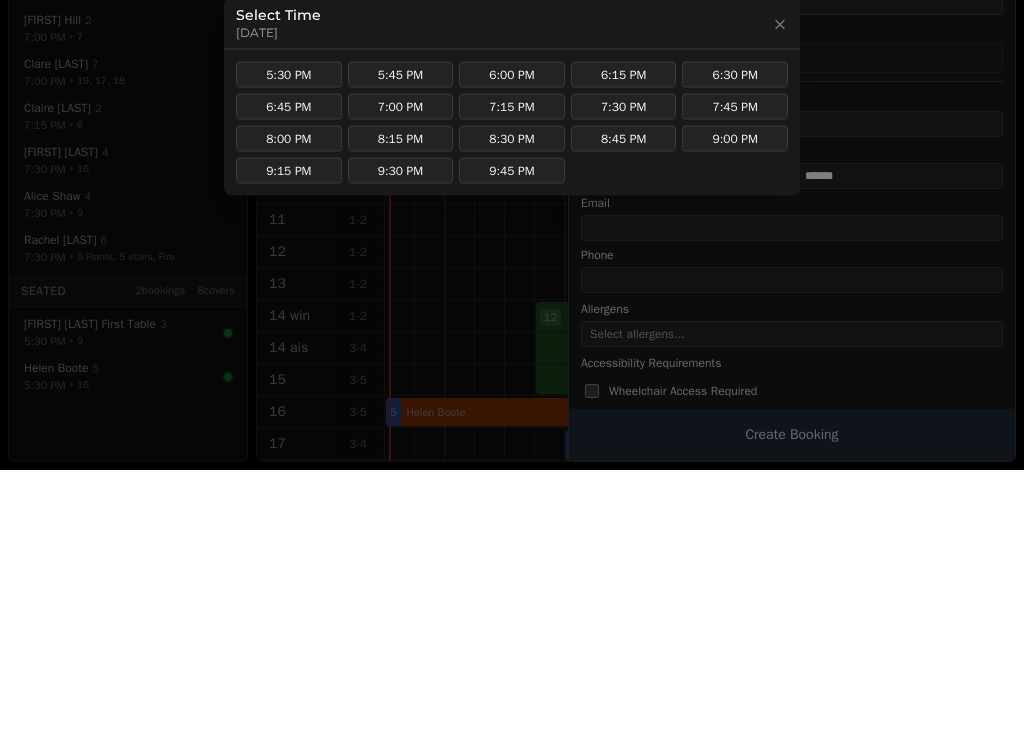 click on "Select Time [DATE]" at bounding box center [512, 301] 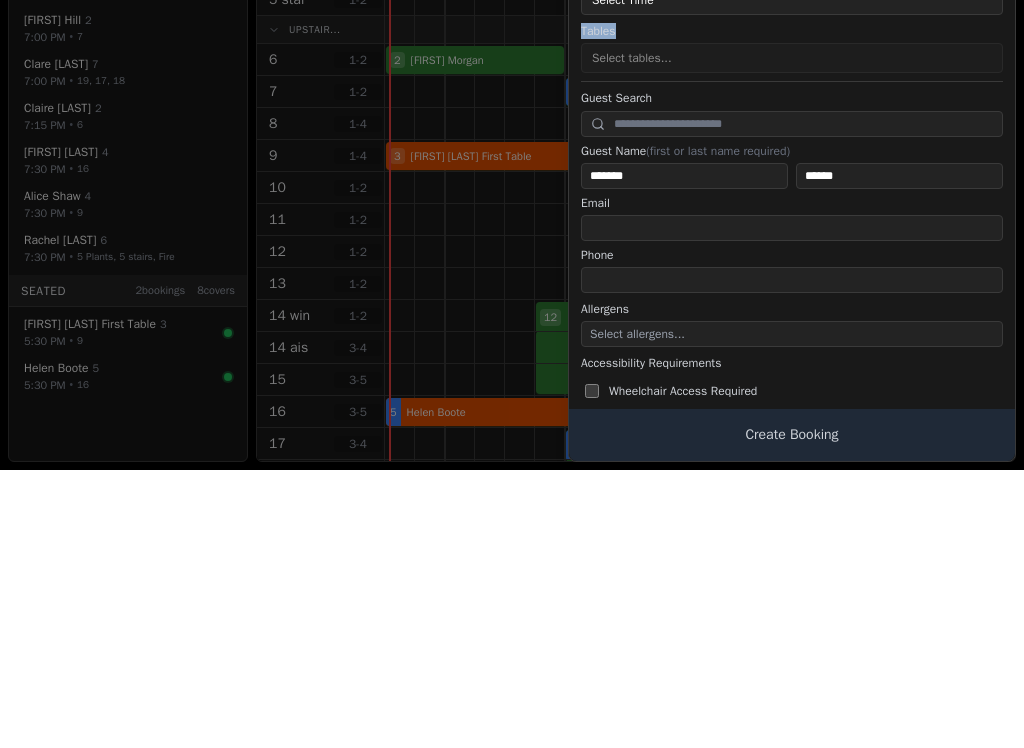 click on "Tables Select tables..." at bounding box center (792, 326) 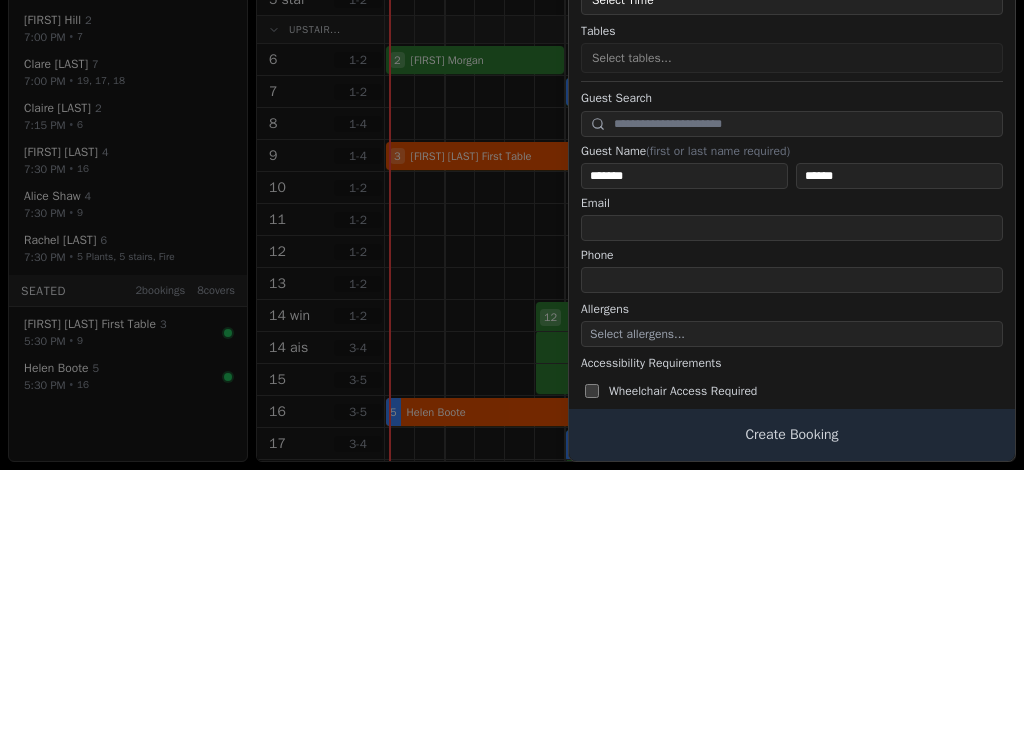click on "Select Time" at bounding box center (792, 278) 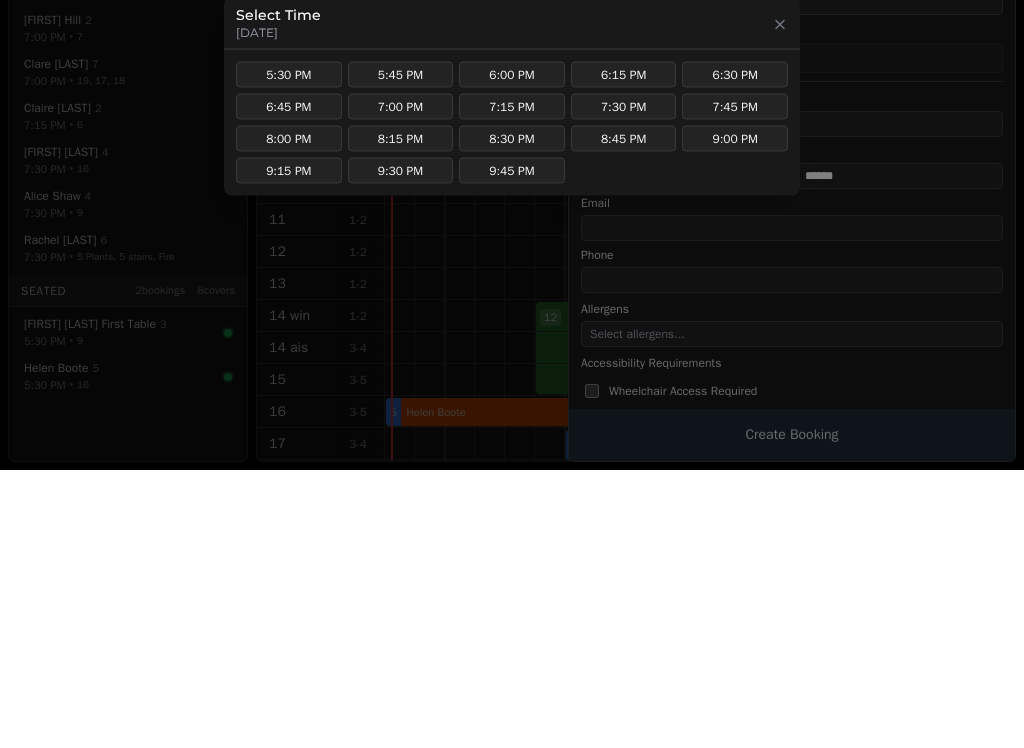 click at bounding box center [512, 374] 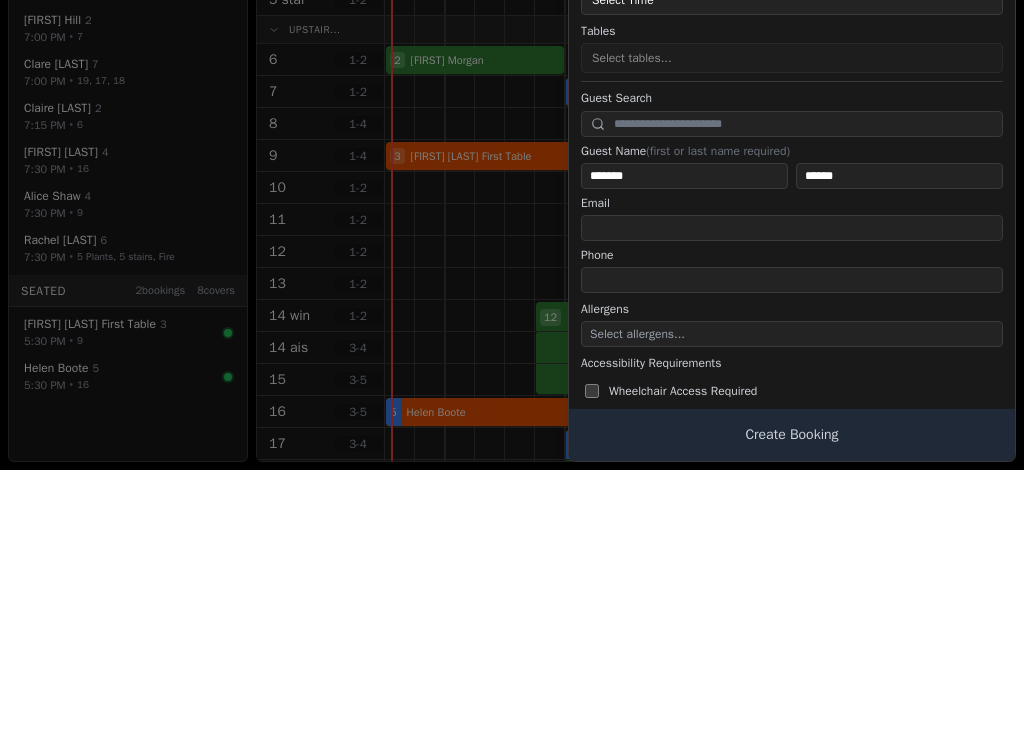 click on "Select Time" at bounding box center (792, 278) 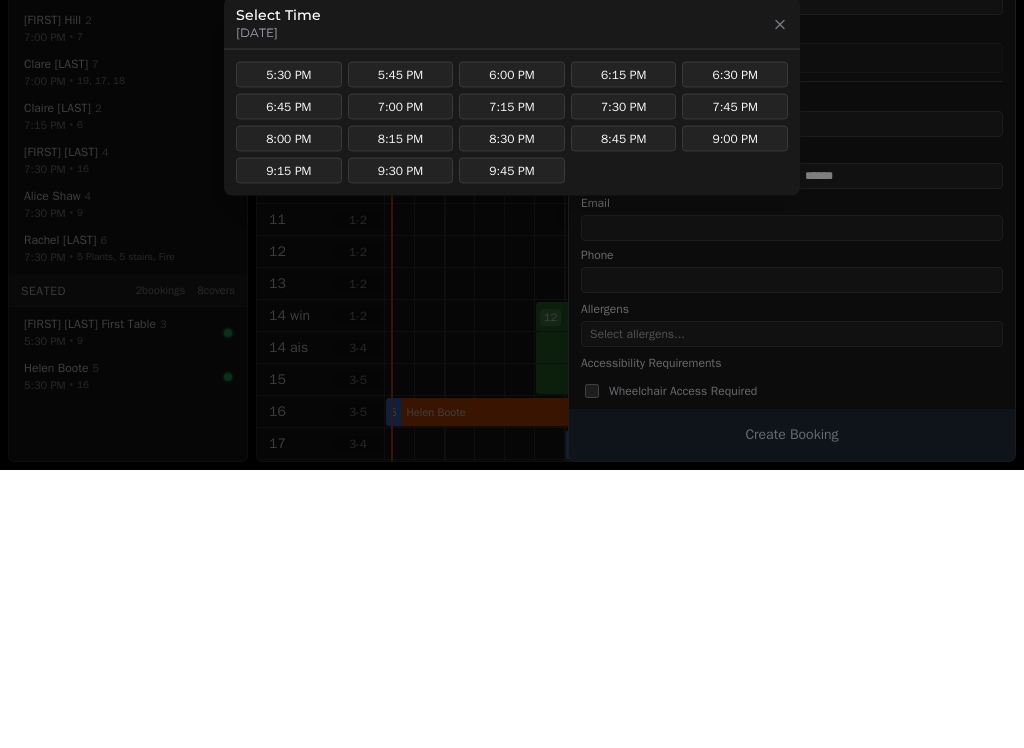 click at bounding box center [512, 374] 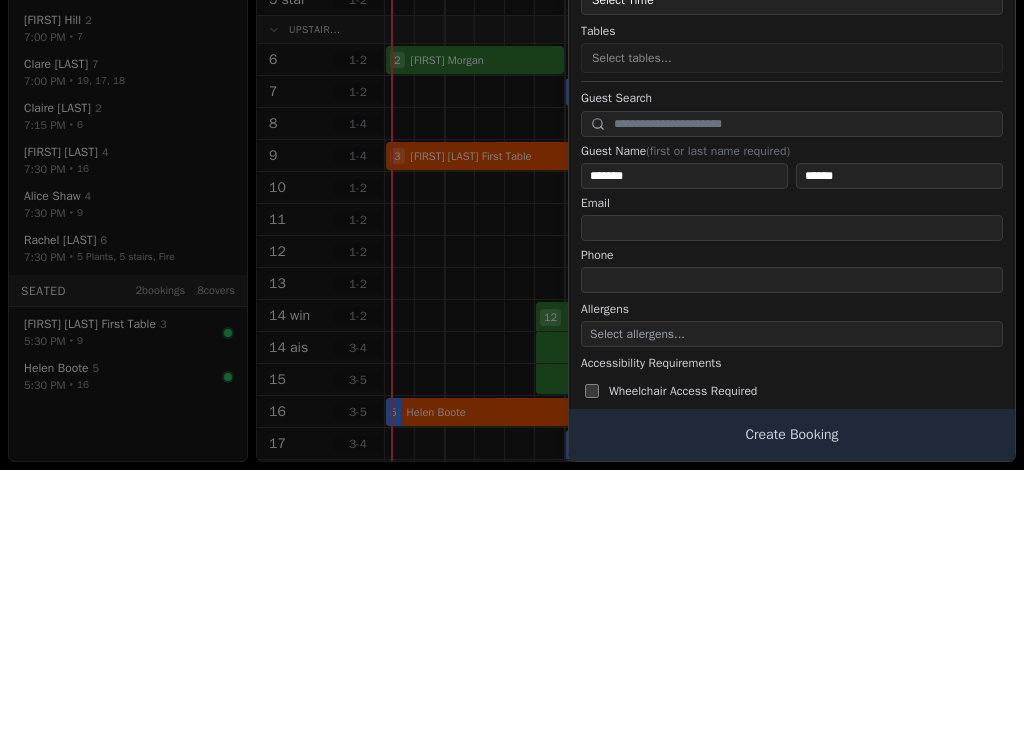 scroll, scrollTop: 0, scrollLeft: 0, axis: both 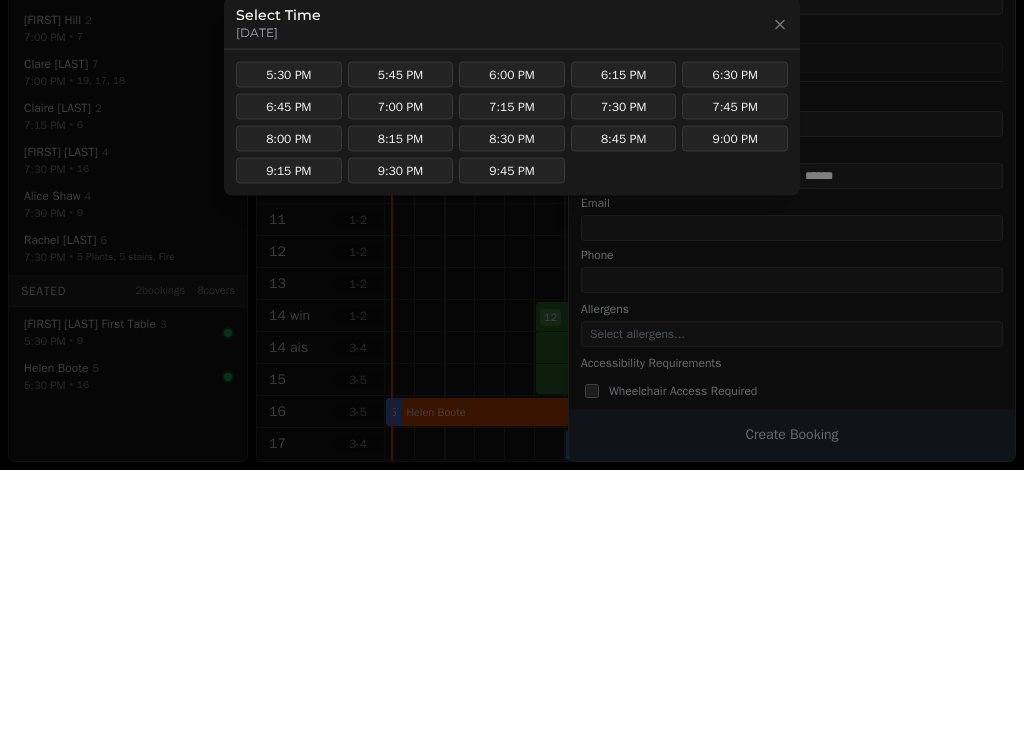 click at bounding box center [512, 374] 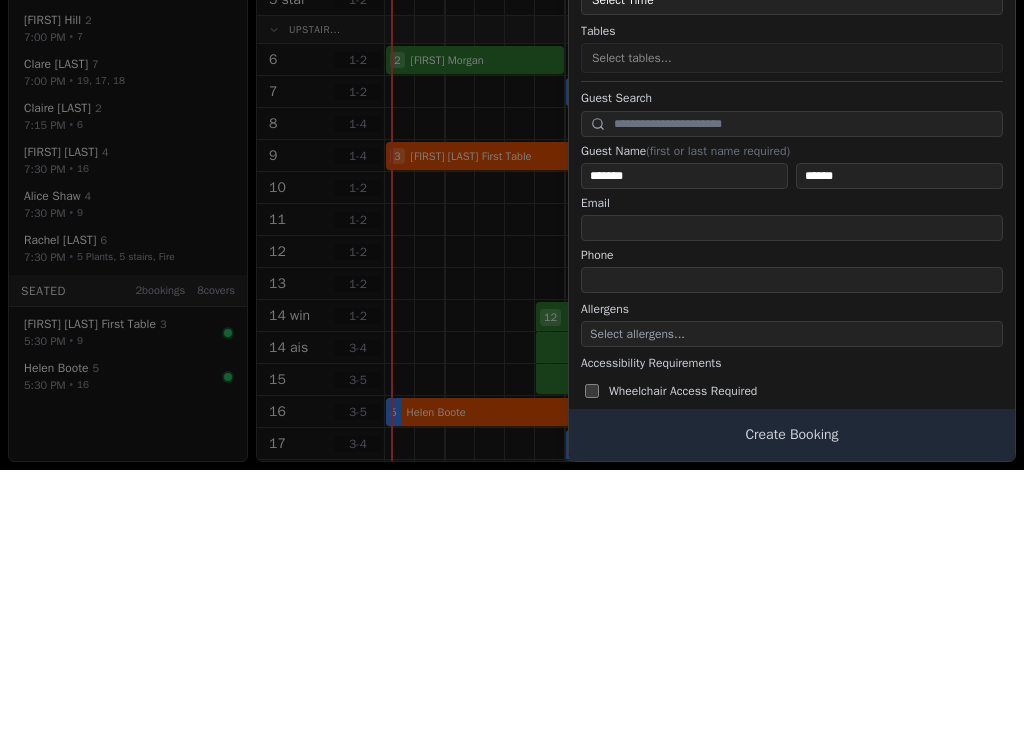 click on "Party Size *   ***** *   ****** *   ****** *   ****** *   ****** *   ****** *   ****** *   ****** *   ****** **   ****** **   ****** **   ****** **   ****** **   ****** **   ****** **   ****** **   ****** **   ****** **   ****** **   ****** **   ****** **   ****** **   ****** **   ****** **   ****** **   ****** **   ****** **   ****** **   ****** **   ****** **   ****** **   ****** **   ****** **   ****** **   ****** **   ****** **   ****** **   ****** **   ****** **   ****** **   ****** **   ****** **   ****** **   ****** **   ****** **   ****** **   ****** **   ****** **   ****** **   ****** **   ****** **   ****** **   ****** **   ****** **   ****** **   ****** **   ****** **   ****** **   ****** **   ****** **   ****** **   ****** **   ****** **   ****** **   ****** **   ****** **   ****** **   ****** **   ****** **   ****** **   ****** **   ****** **   ****** **   ****** **   ****** **   ****** **   ****** **   ****** **   ****** **   ****** **   ****** **   ****** **   ****** **   ****** **   ****** **" at bounding box center (792, 161) 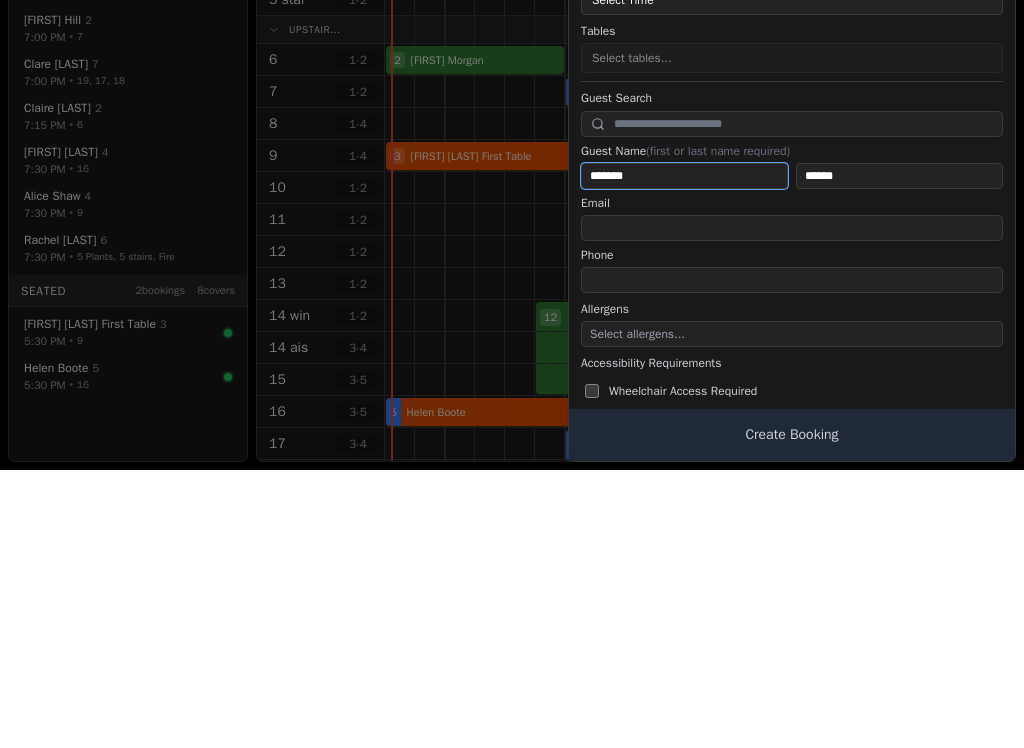 click on "*******" at bounding box center [684, 454] 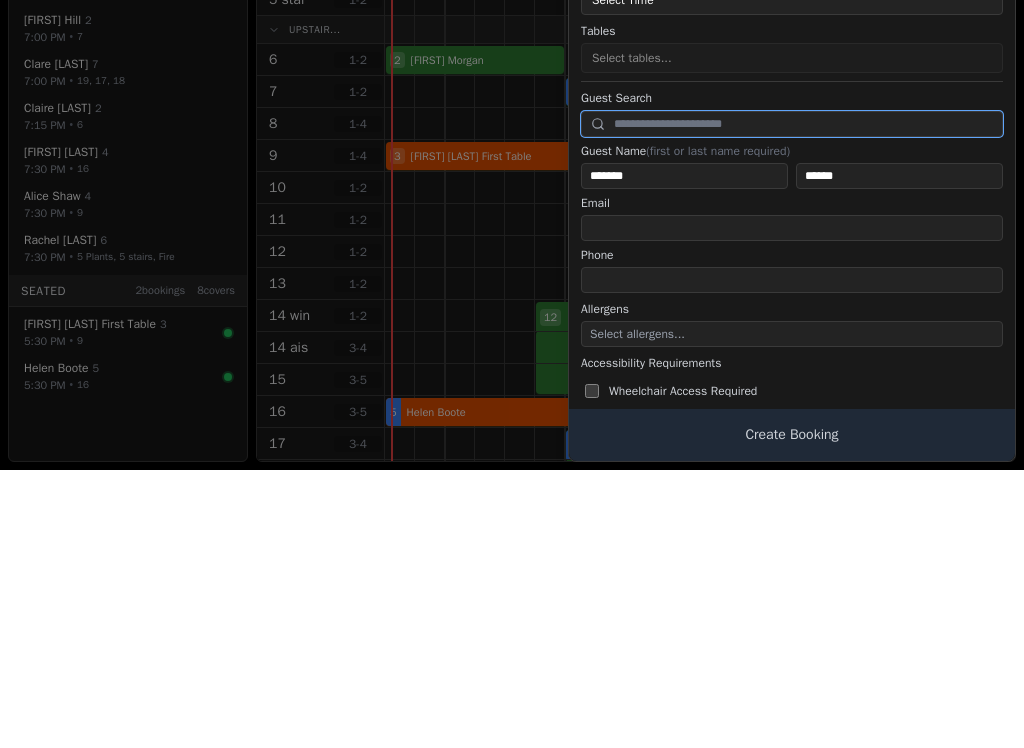 click at bounding box center (792, 402) 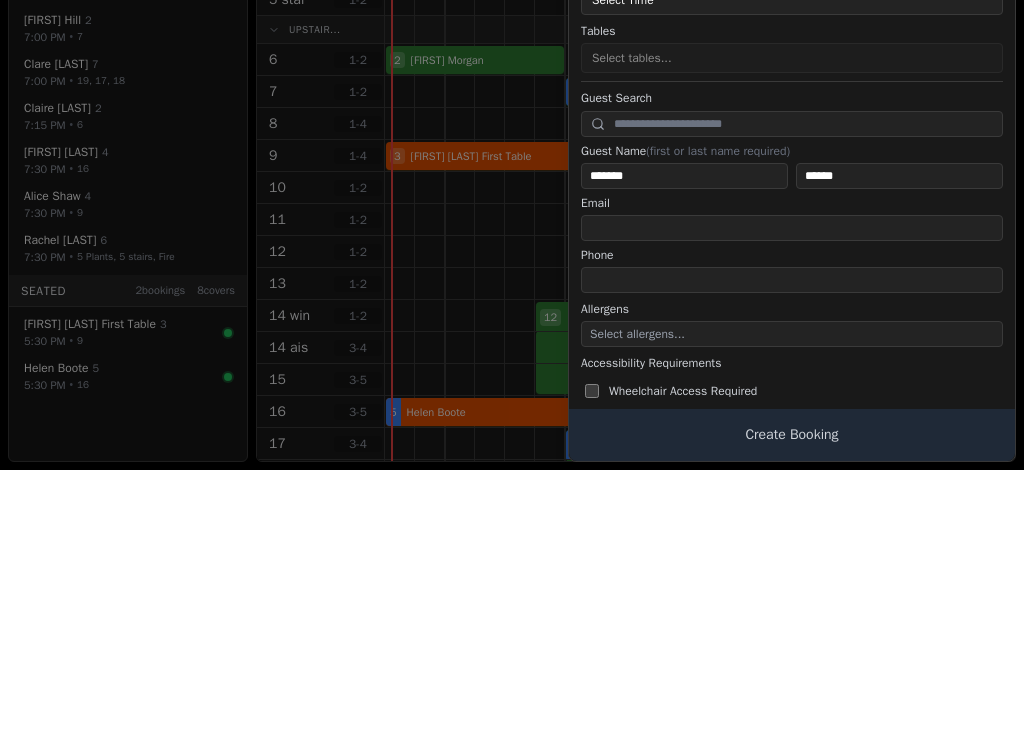 click on "**********" at bounding box center [792, 223] 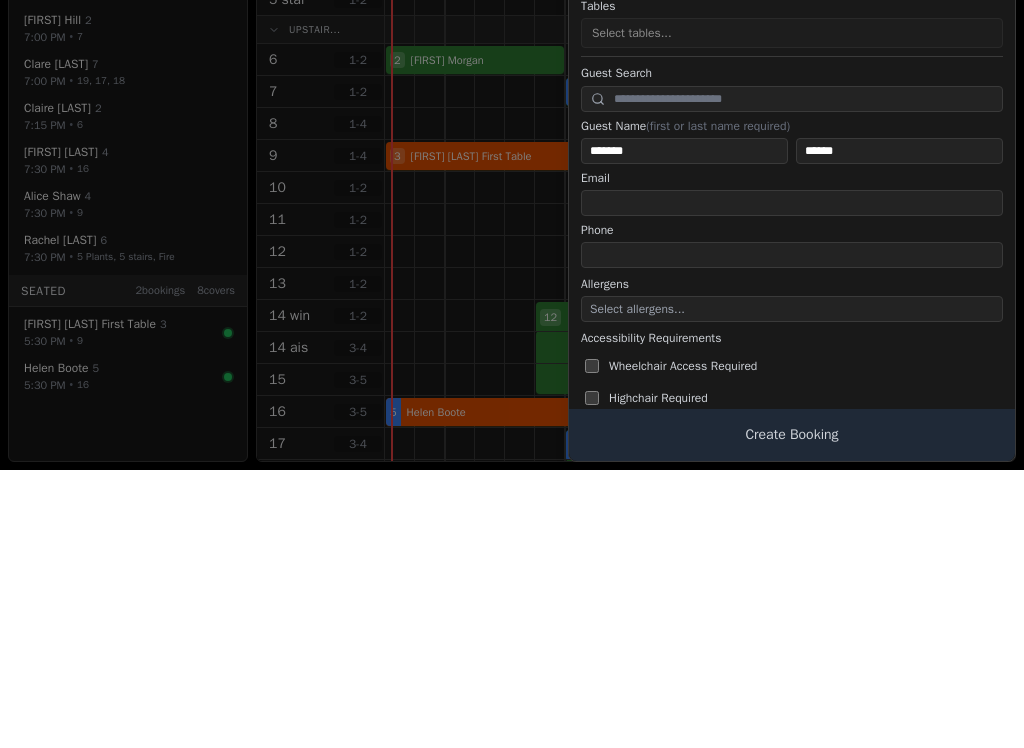 scroll, scrollTop: 24, scrollLeft: 0, axis: vertical 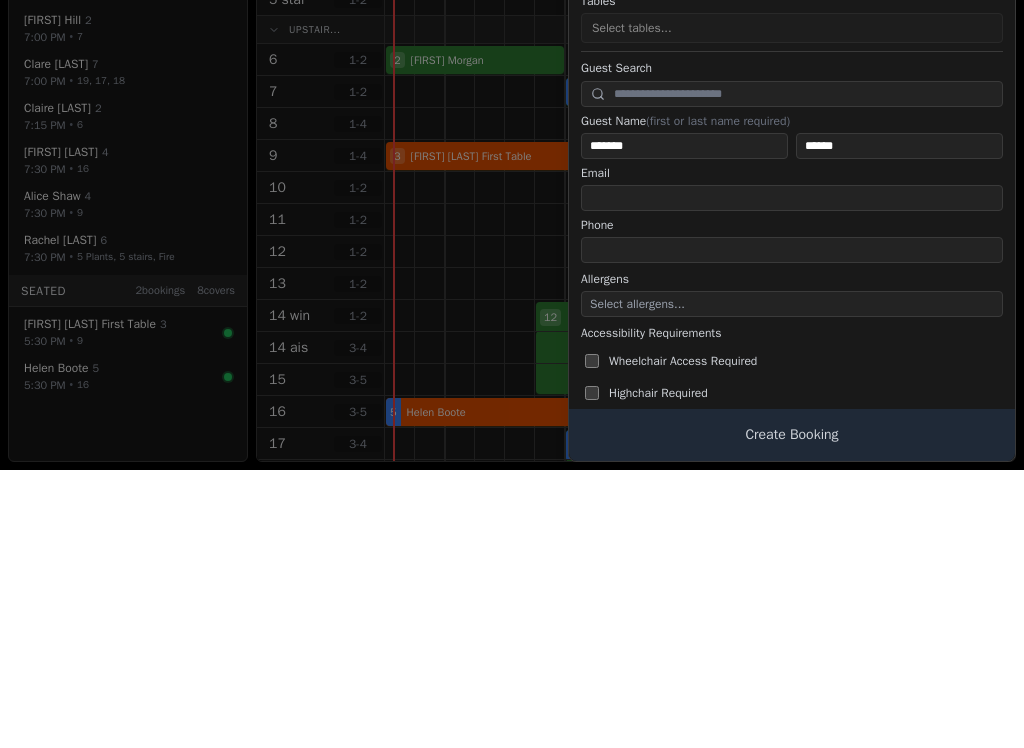 click on "**********" at bounding box center [792, 401] 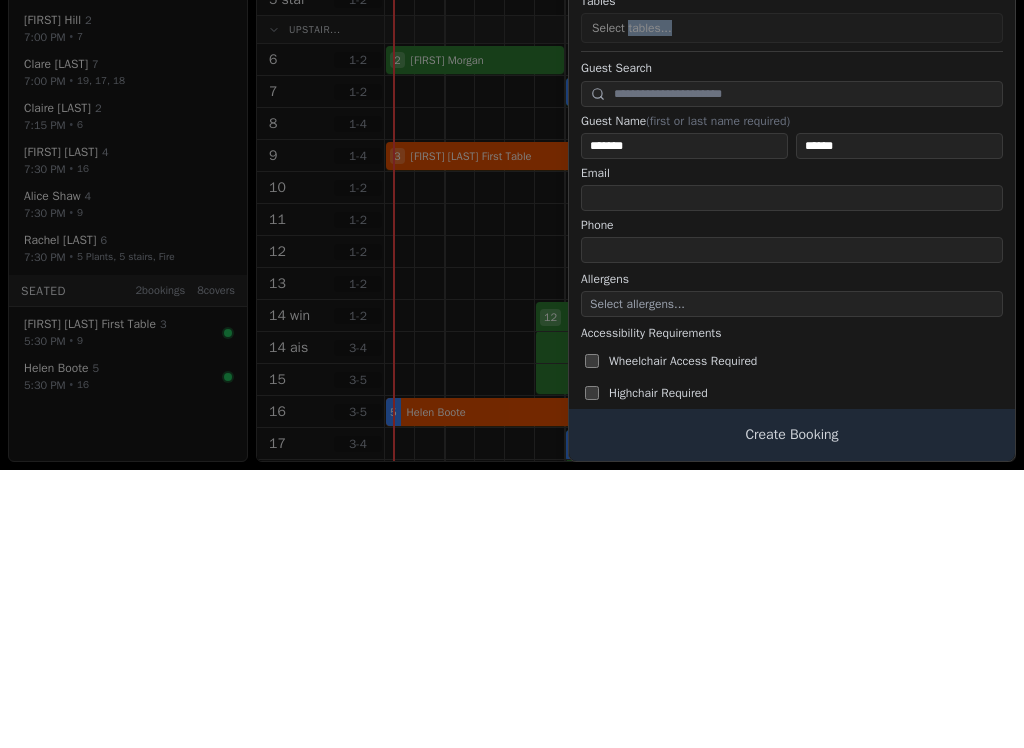 click on "**********" at bounding box center [792, 401] 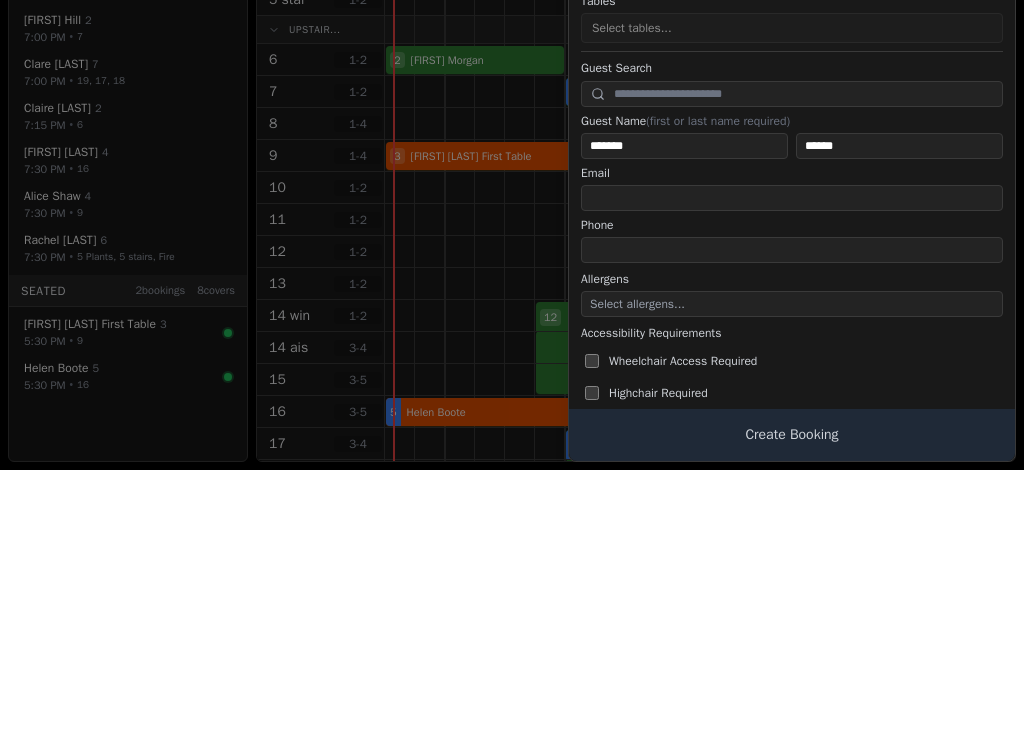 click on "**********" at bounding box center [792, 401] 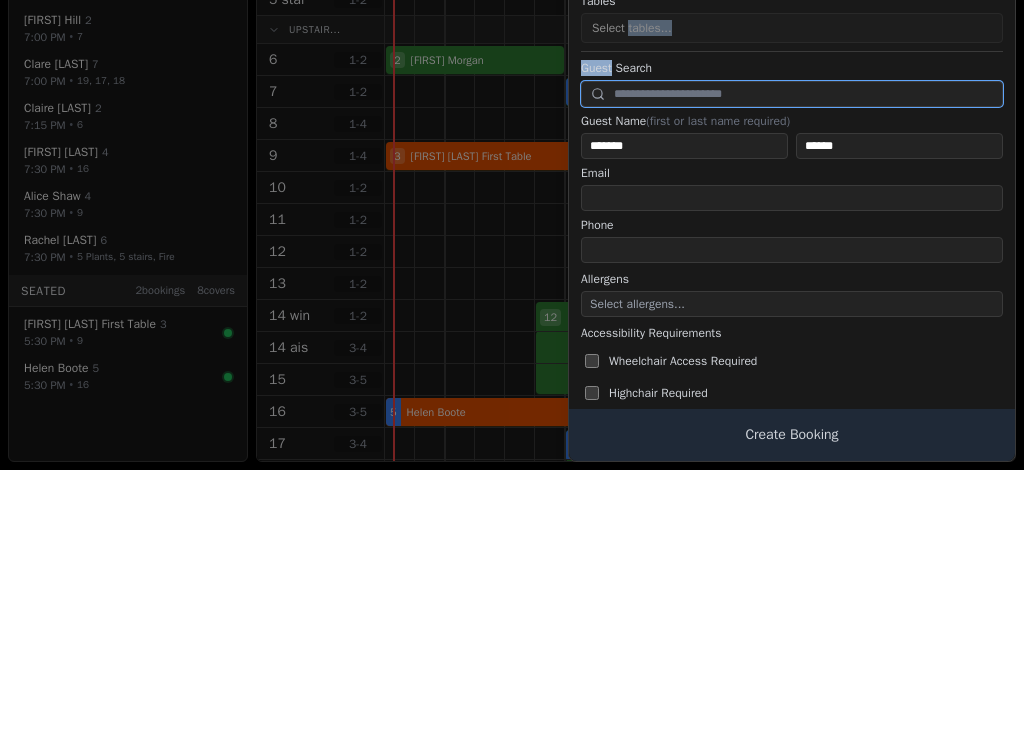click at bounding box center (792, 372) 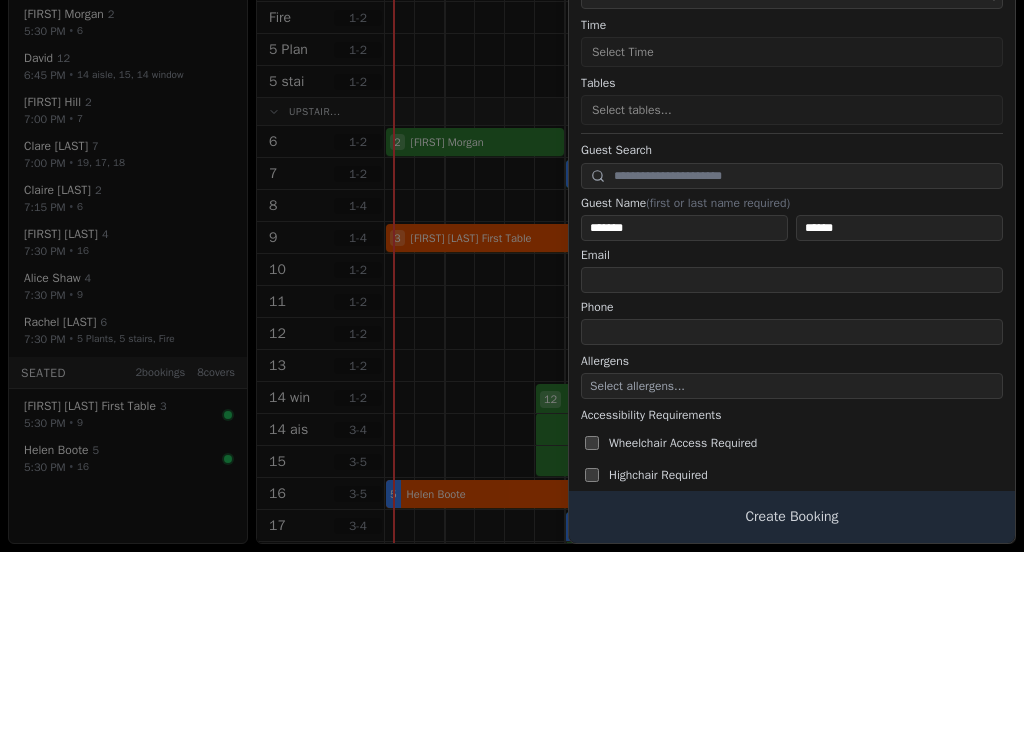 click on "Tables Select tables..." at bounding box center (792, 296) 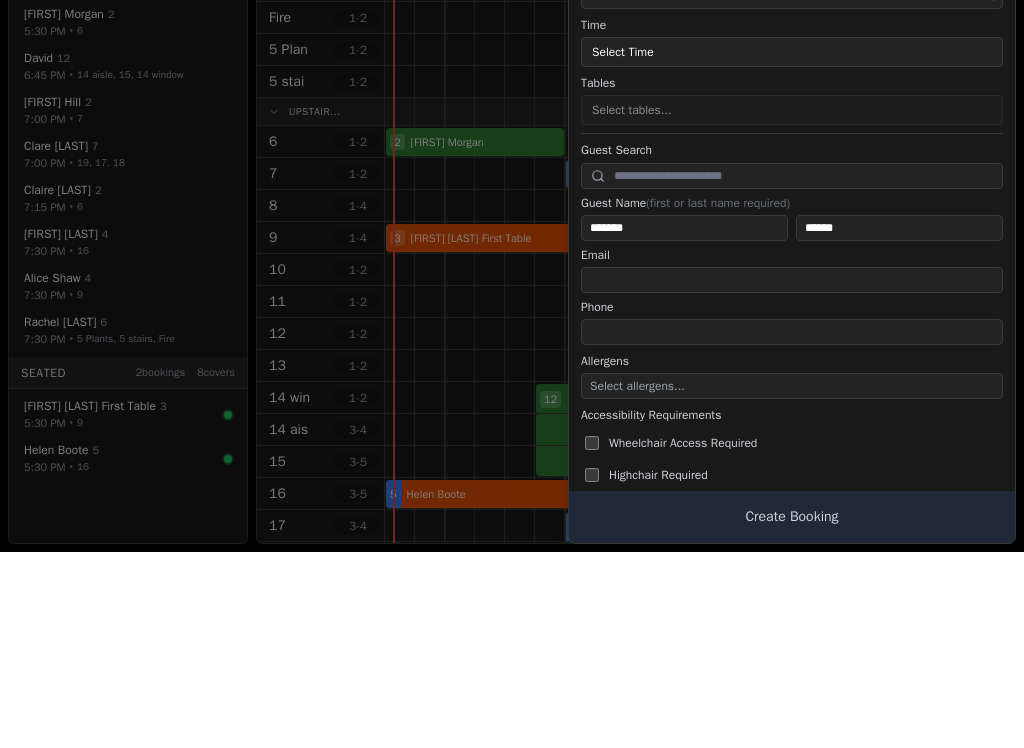 click on "Tables" at bounding box center (792, 279) 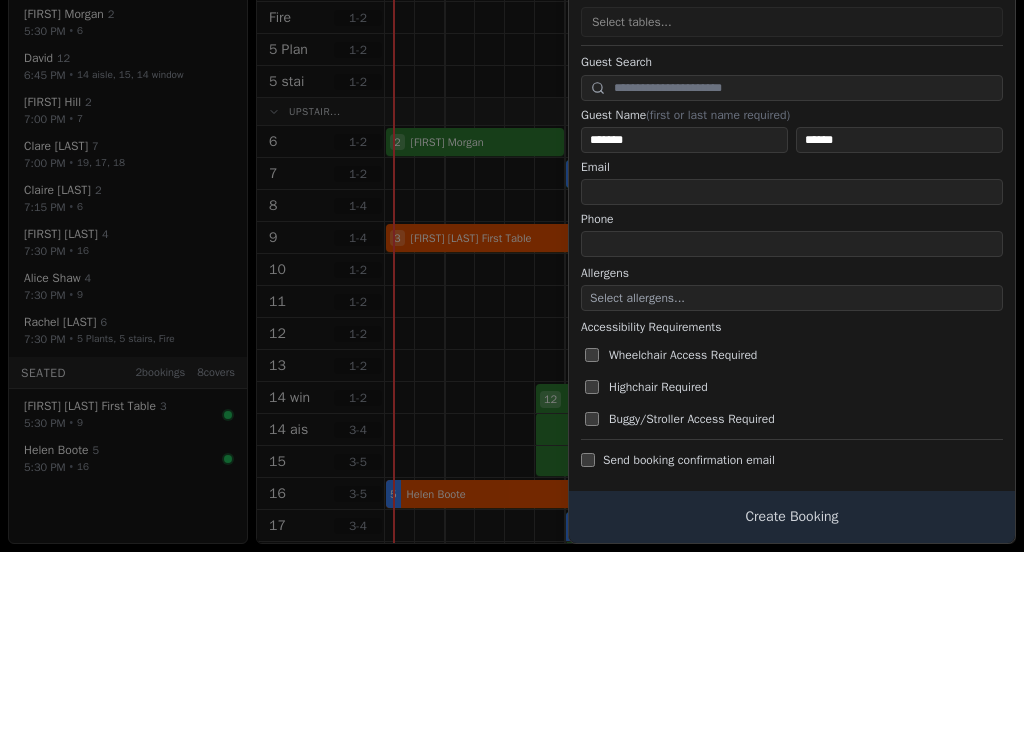 scroll, scrollTop: 117, scrollLeft: 0, axis: vertical 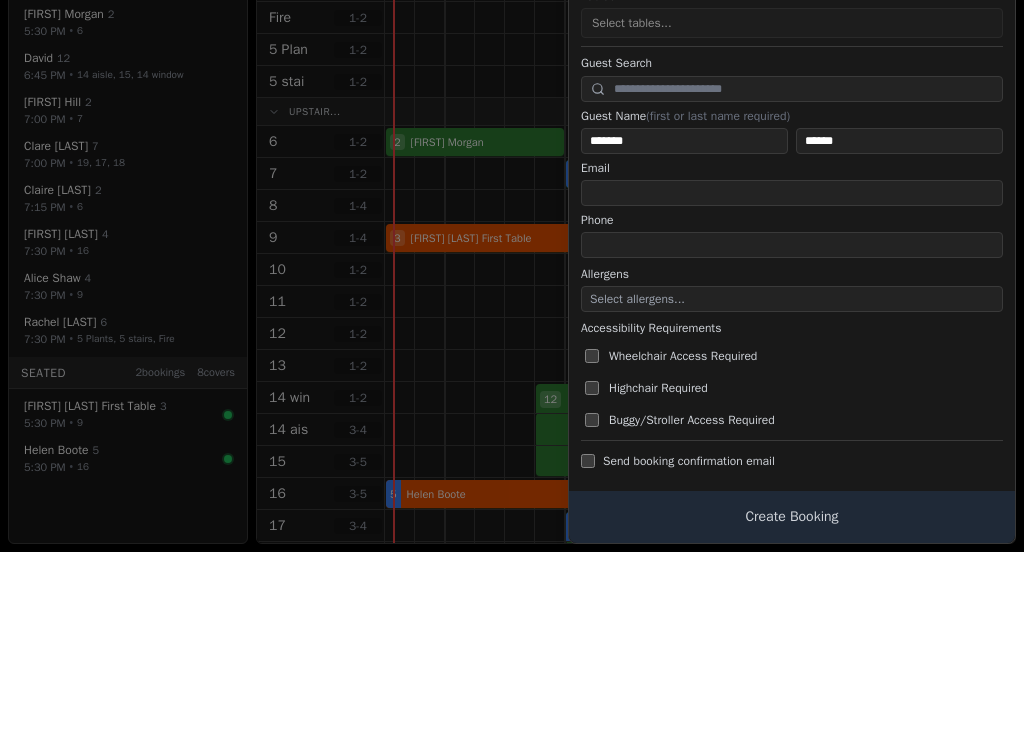 click on "Tables" at bounding box center [792, 192] 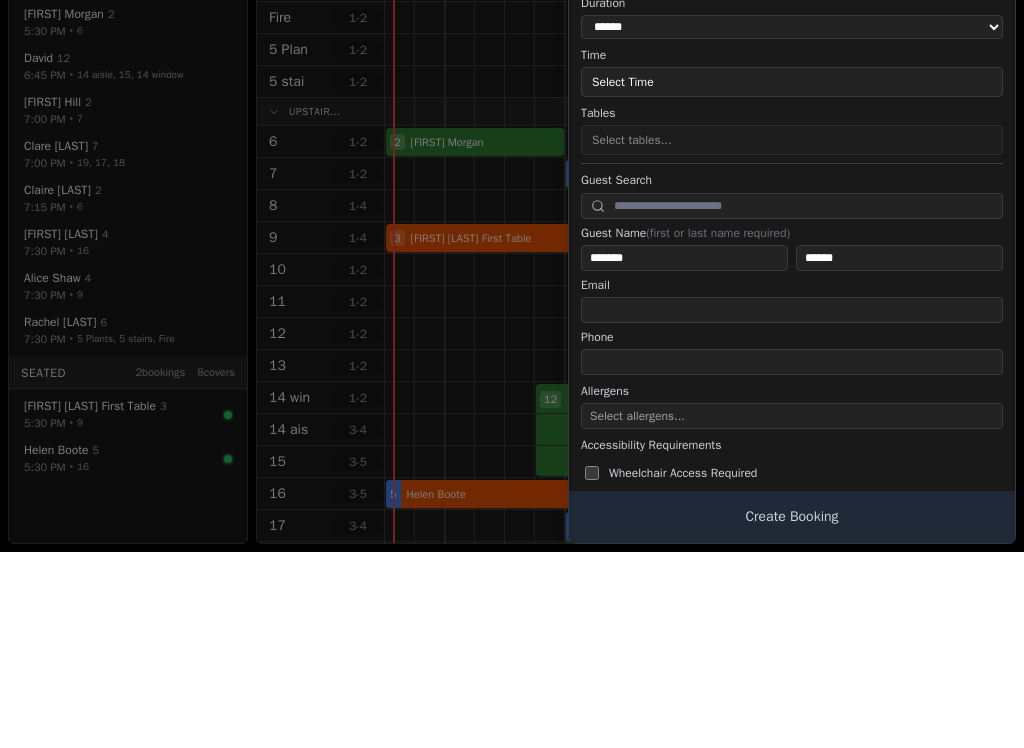 scroll, scrollTop: 0, scrollLeft: 0, axis: both 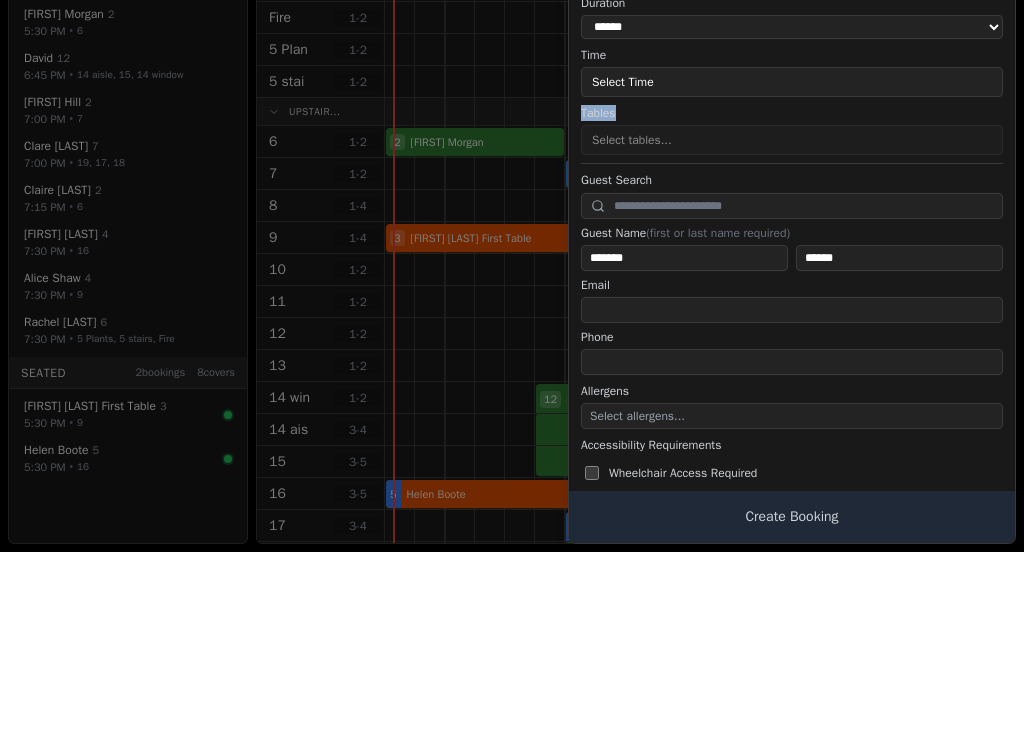 click on "Tables" at bounding box center [792, 309] 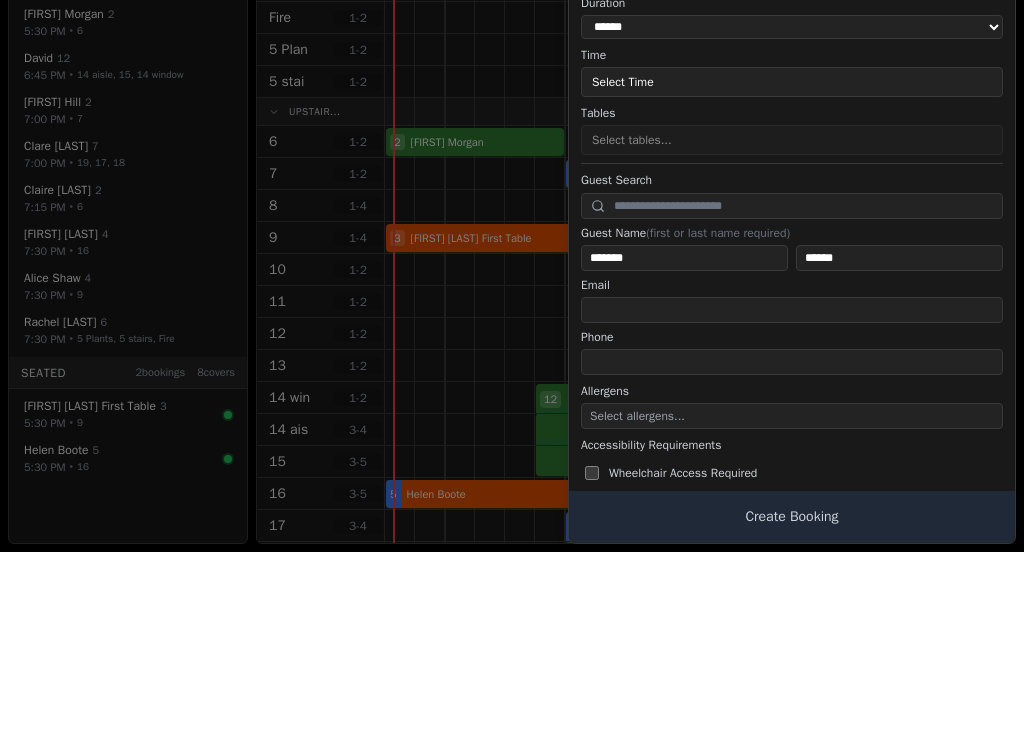 click on "Tables" at bounding box center [792, 309] 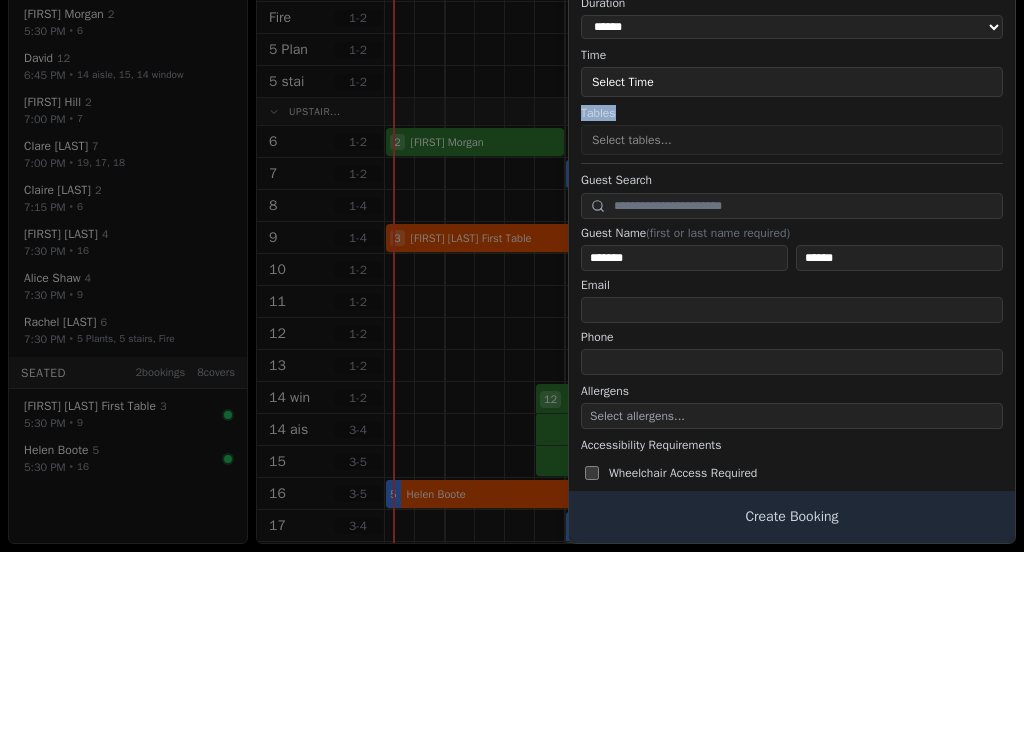 click on "Tables" at bounding box center (792, 309) 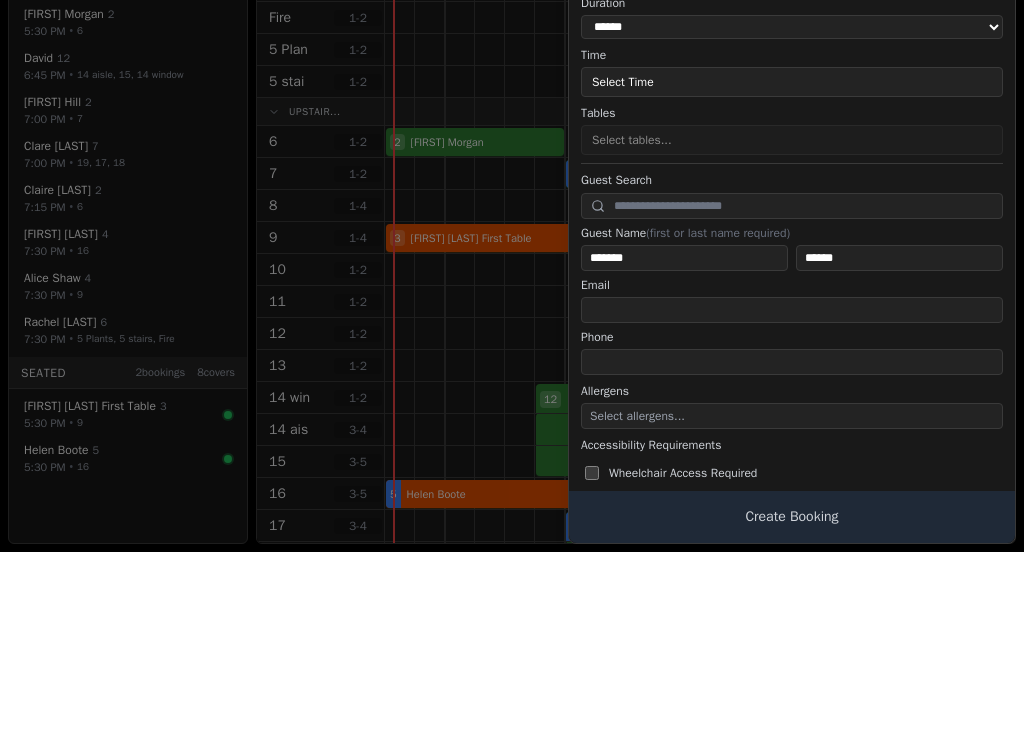click on "Tables" at bounding box center (792, 309) 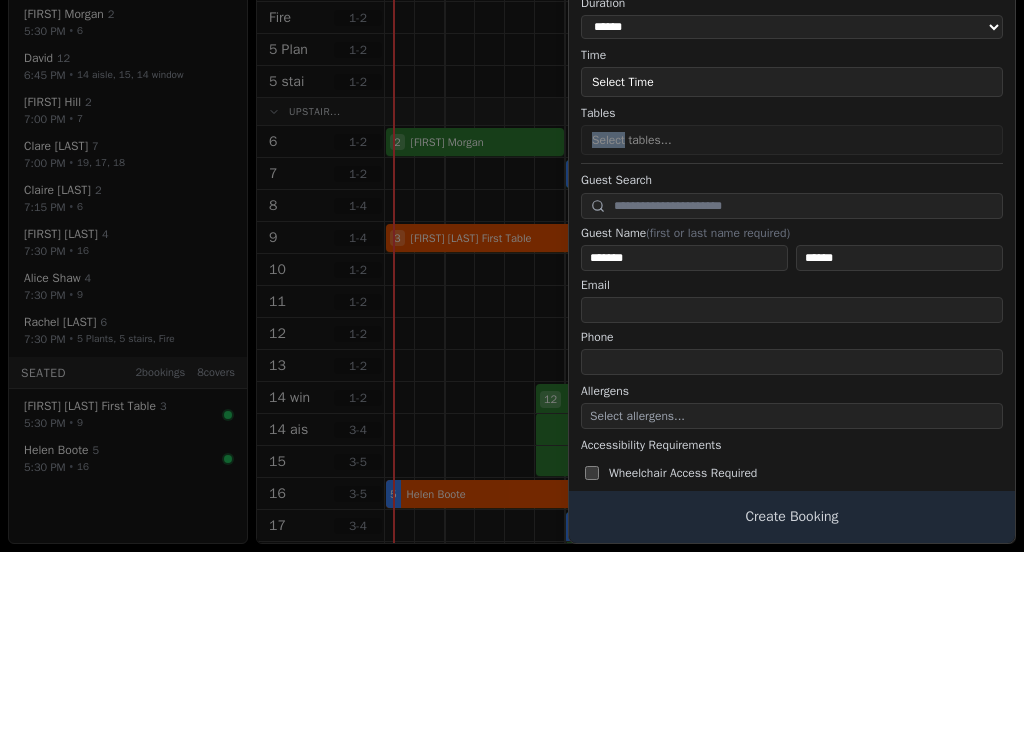 click on "Tables Select tables..." at bounding box center [792, 326] 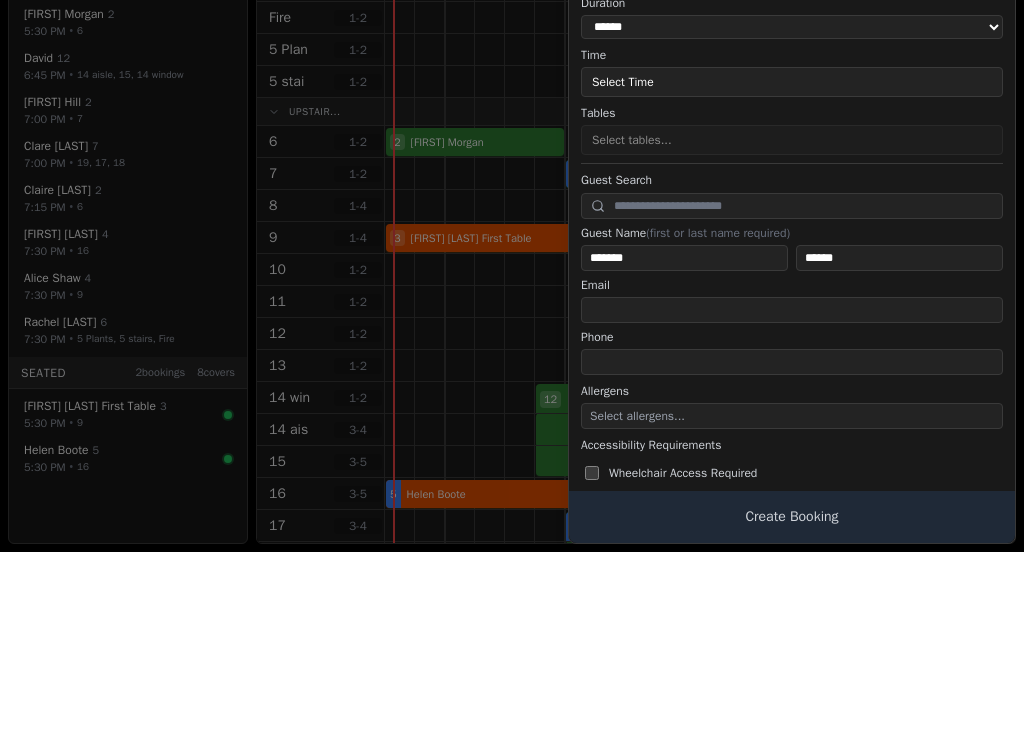 click on "Select Time" at bounding box center [792, 278] 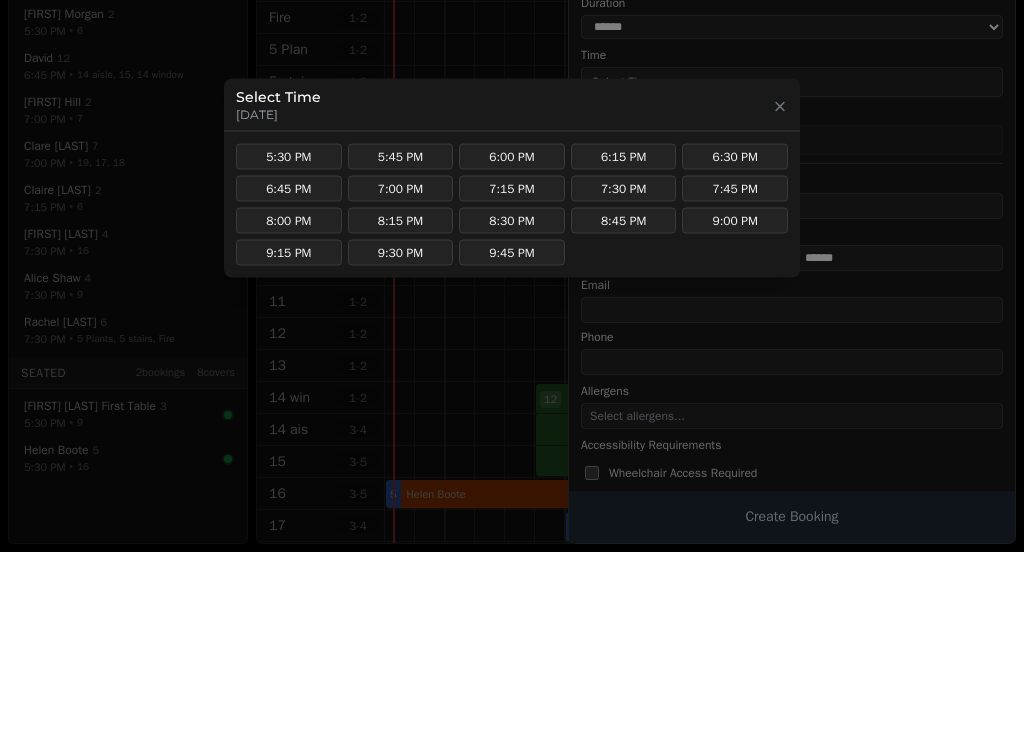 click at bounding box center (512, 374) 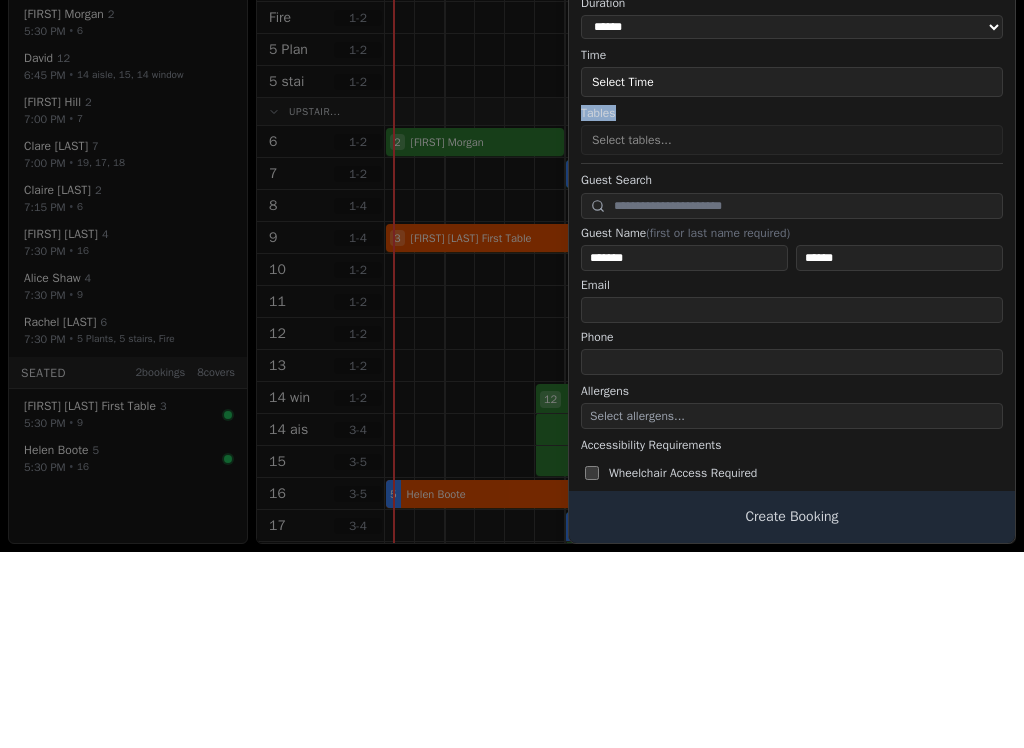 click on "Tables" at bounding box center [792, 309] 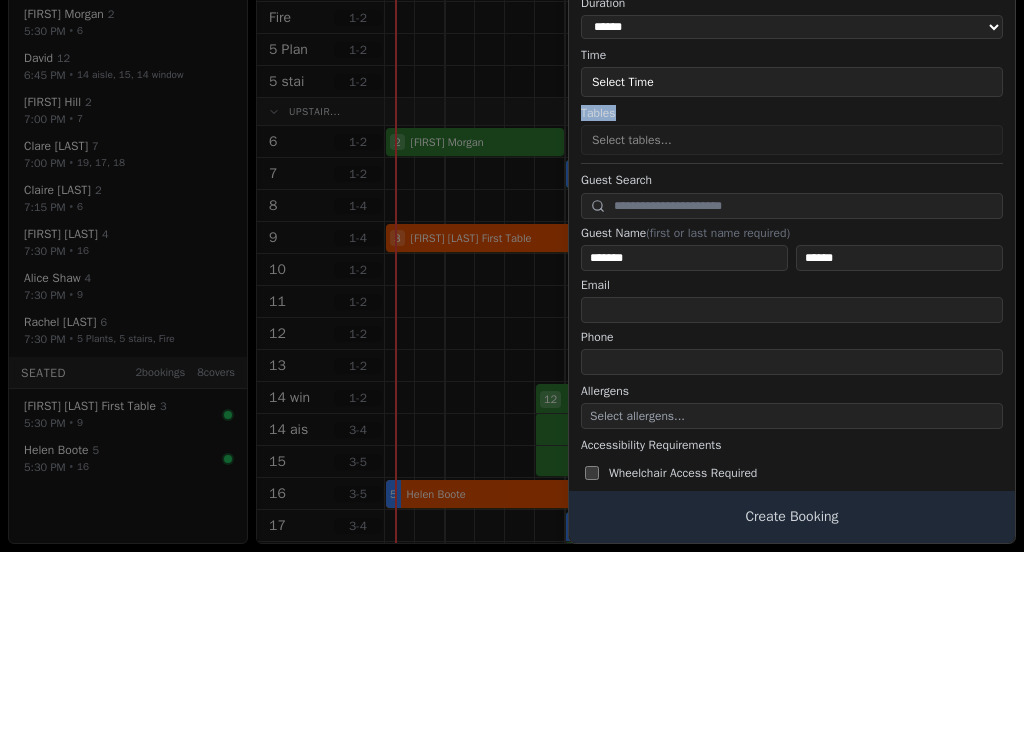 click on "Tables" at bounding box center (792, 309) 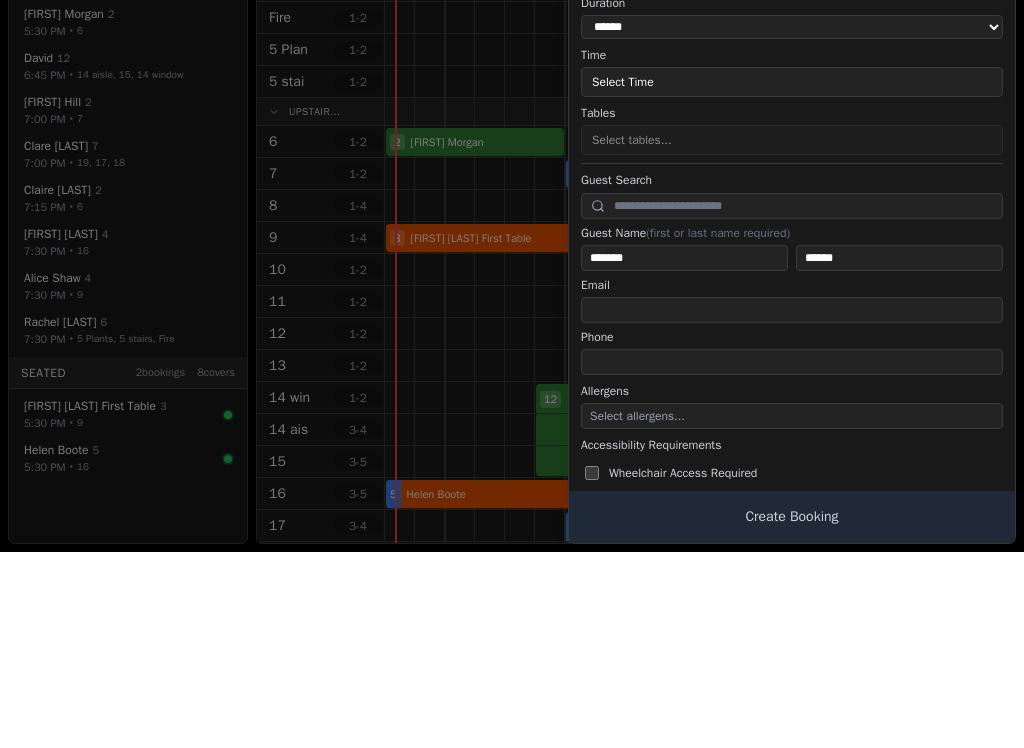 click on "Select Time" at bounding box center (792, 278) 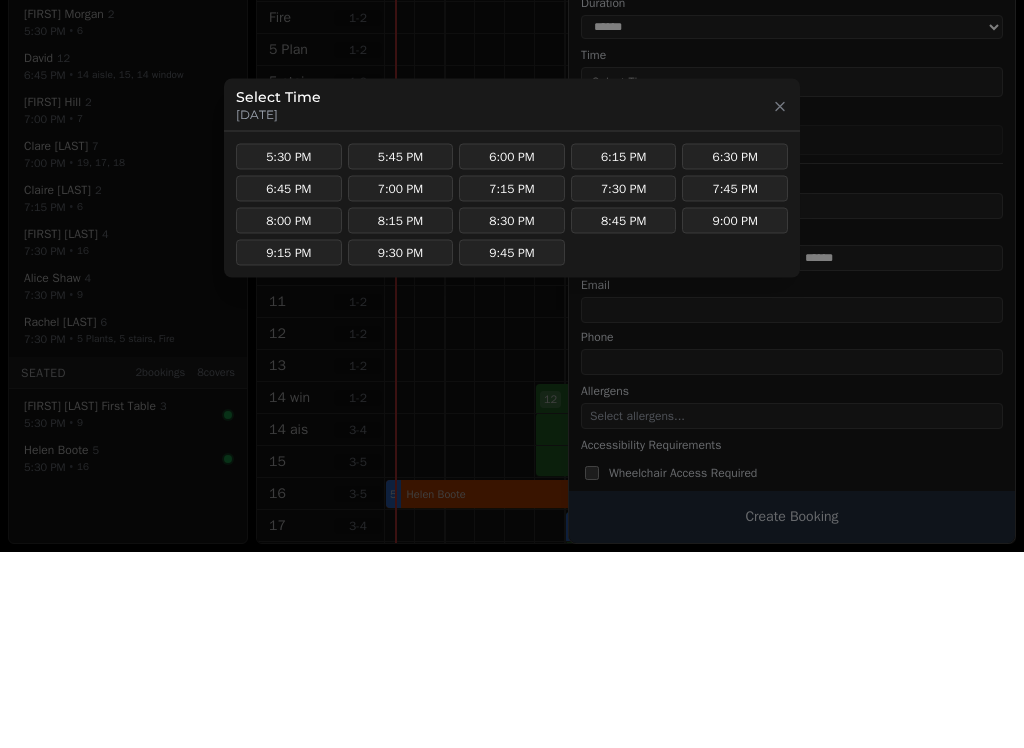 click on "8:15 PM" at bounding box center (401, 417) 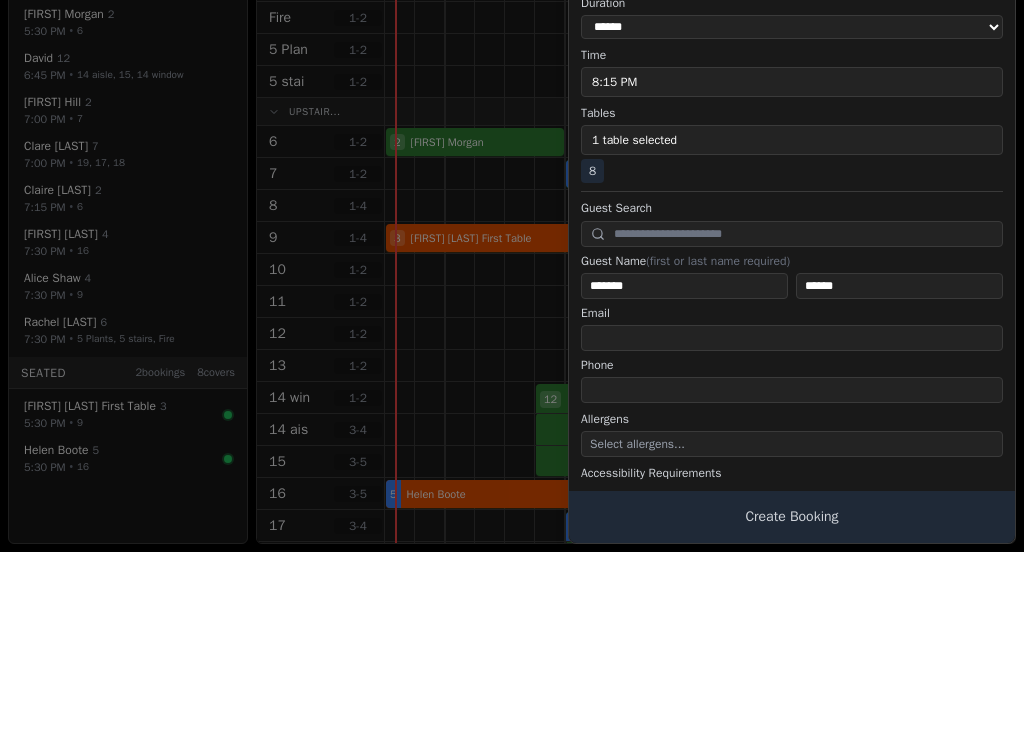 click on "8:15 PM" at bounding box center [792, 278] 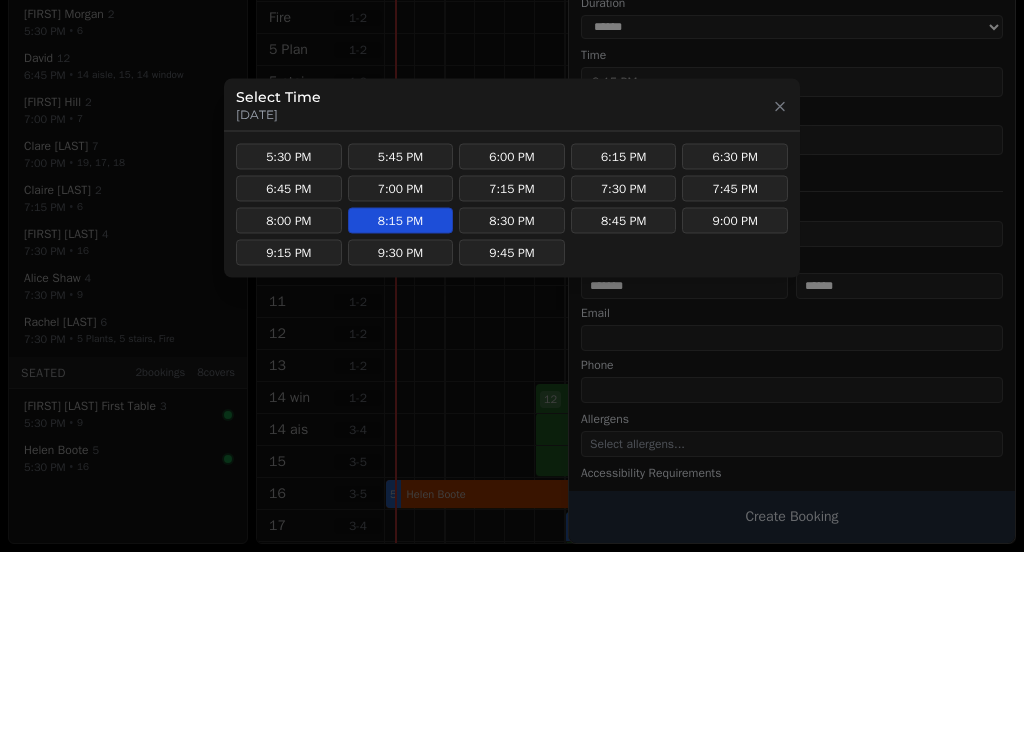 click at bounding box center [512, 374] 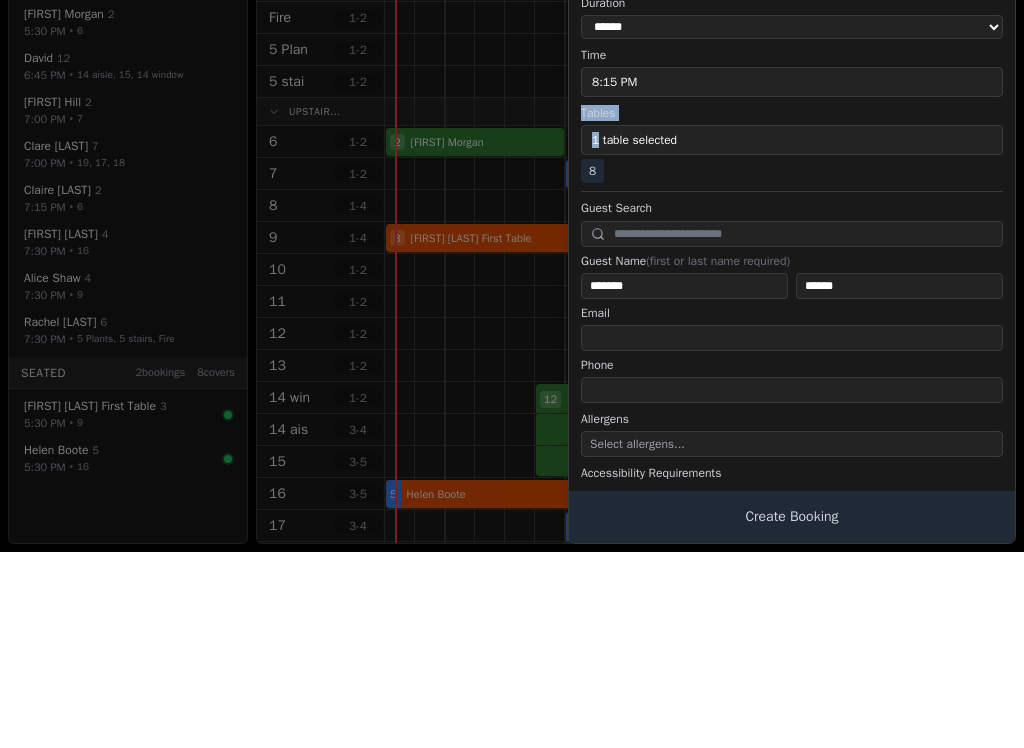 click on "1 table selected" at bounding box center [792, 336] 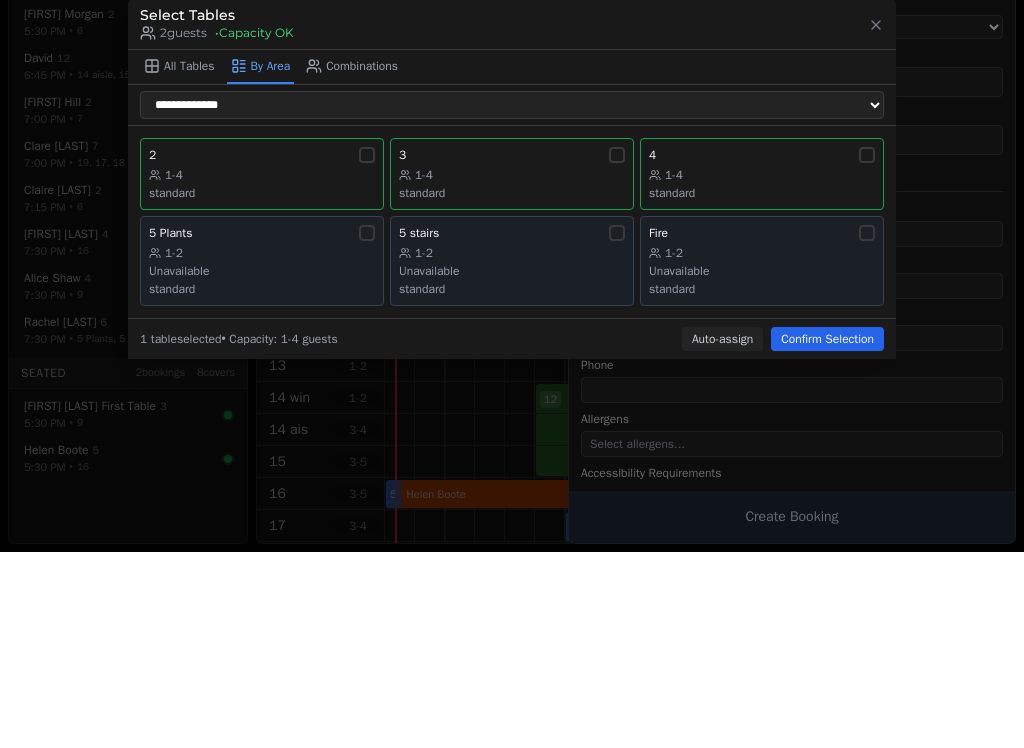 click at bounding box center [512, 374] 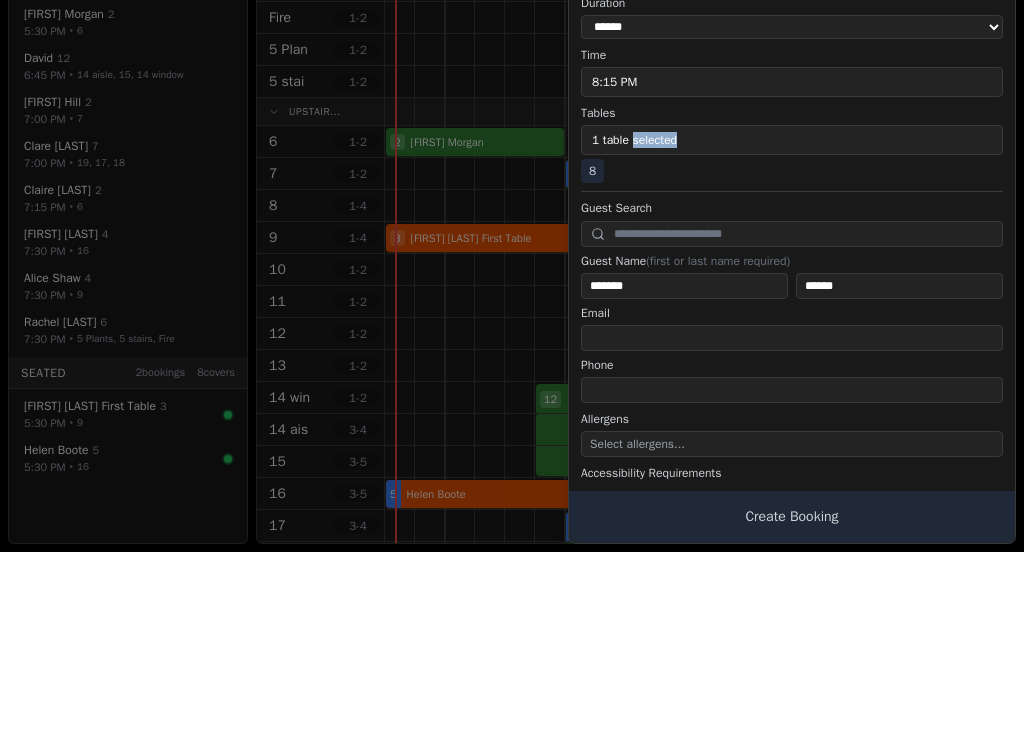 click on "1 table selected" at bounding box center [792, 336] 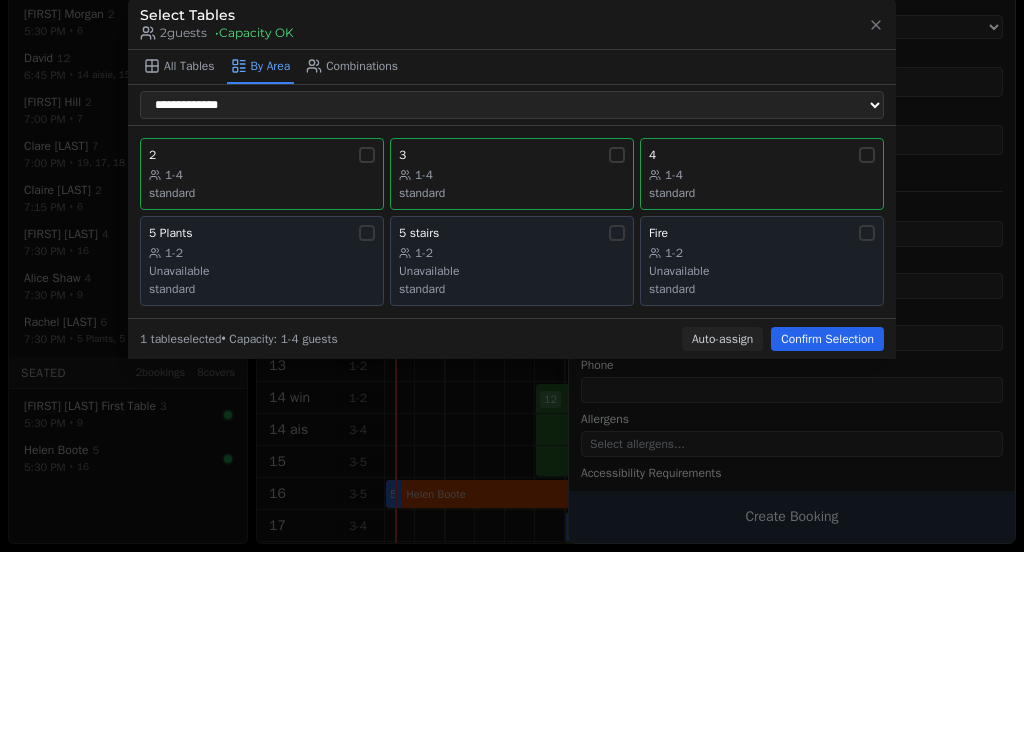 click on "All Tables By Area Combinations" at bounding box center (512, 263) 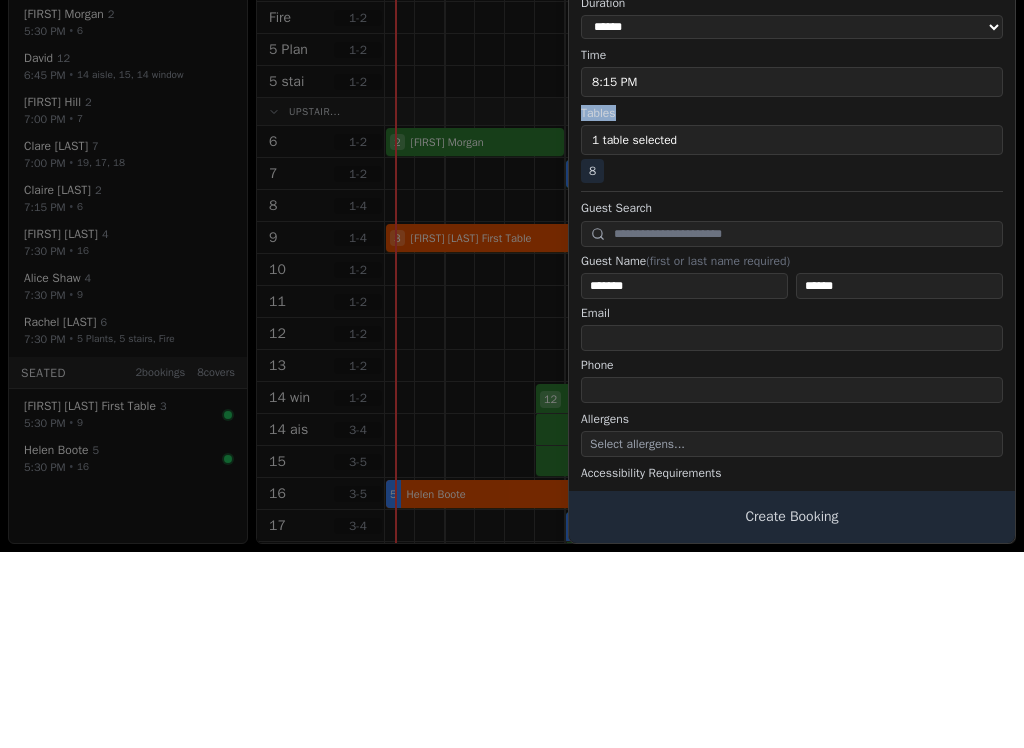 click on "Tables" at bounding box center [792, 309] 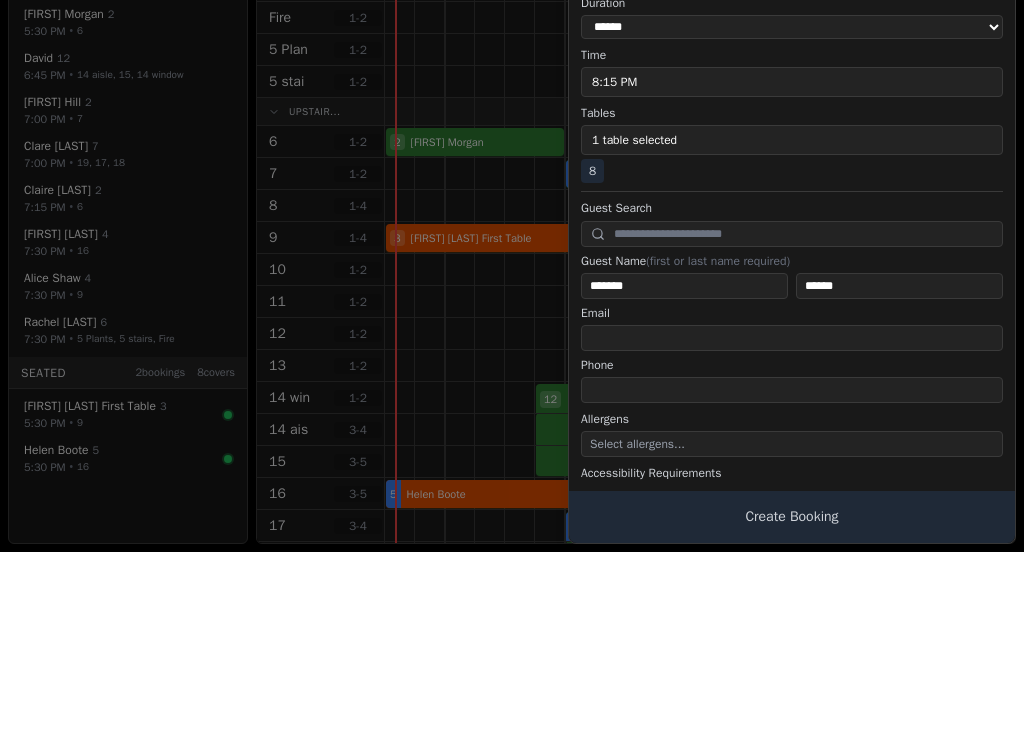 click on "Tables" at bounding box center [792, 309] 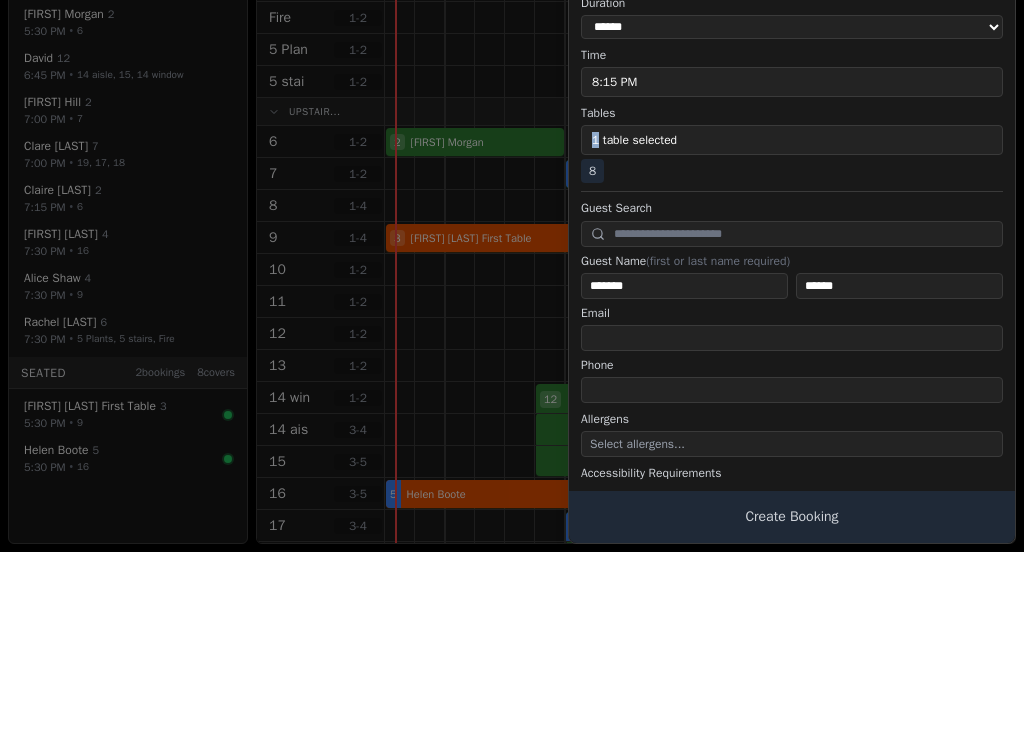 click on "1 table selected" at bounding box center (792, 336) 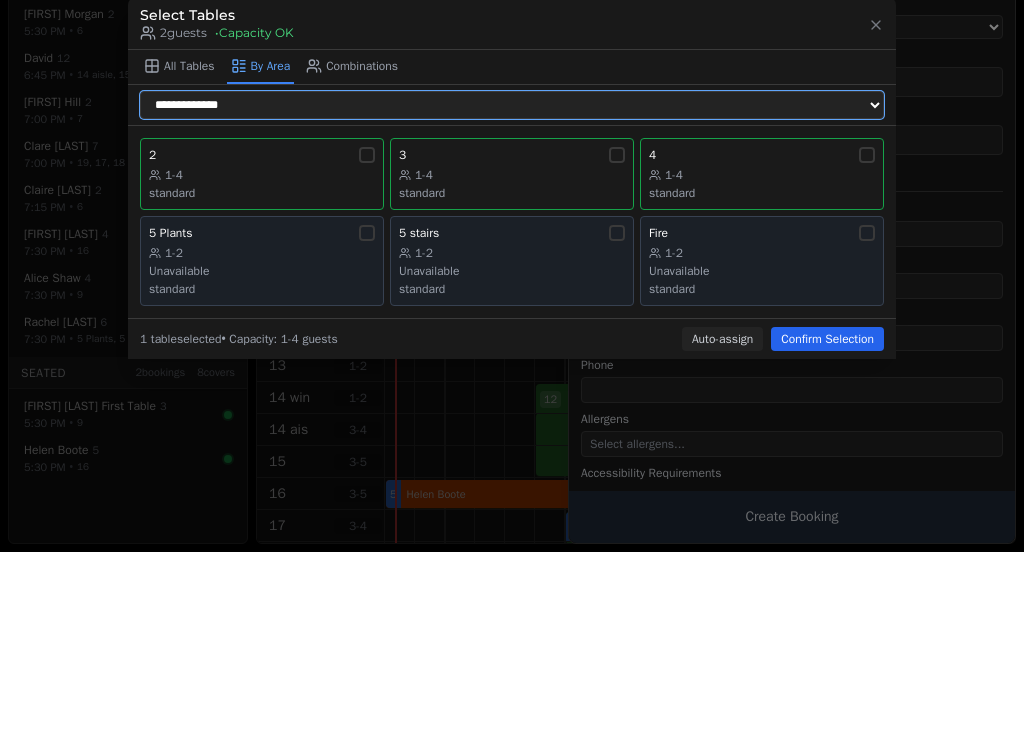 click on "**********" at bounding box center [512, 301] 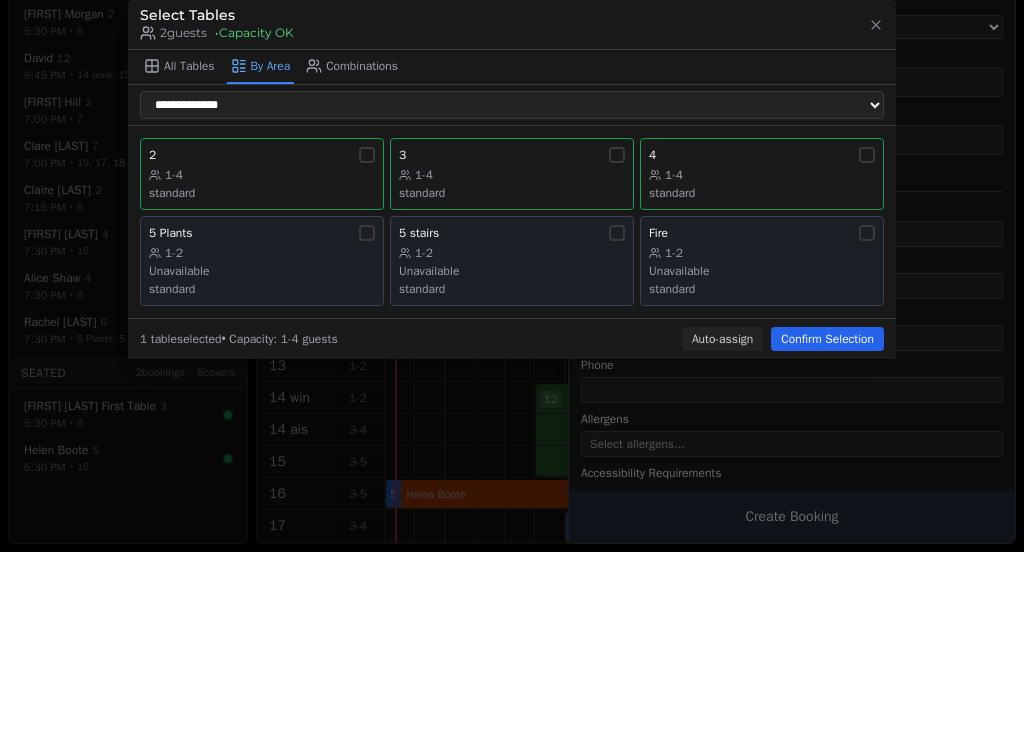 click at bounding box center (512, 374) 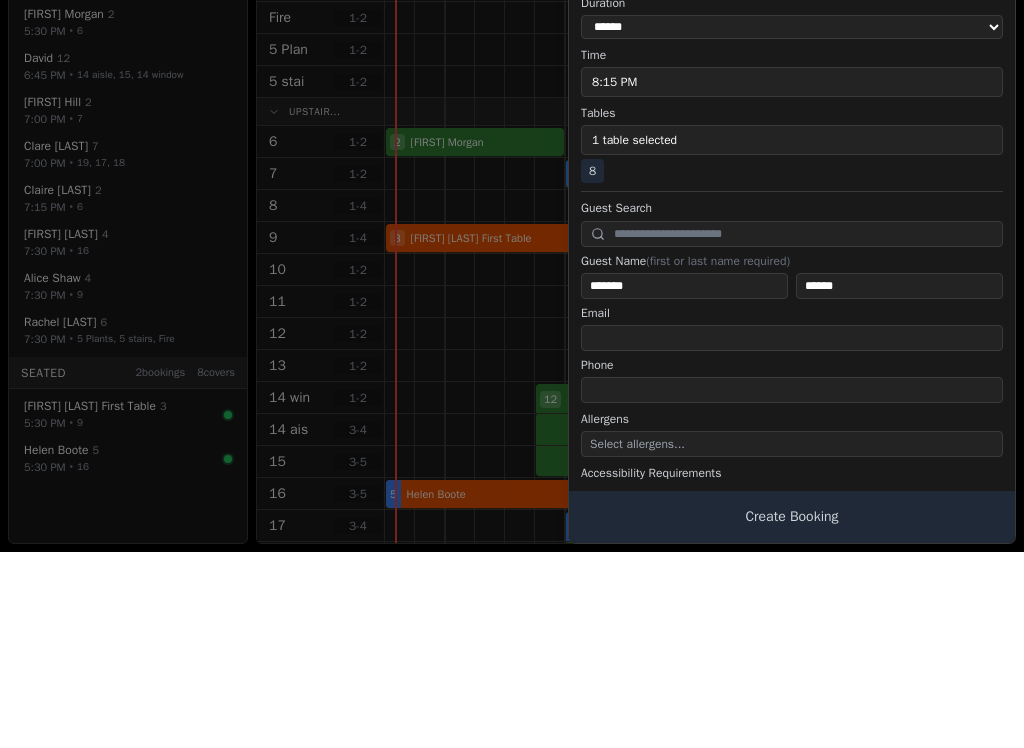 click on "Date" at bounding box center [792, 89] 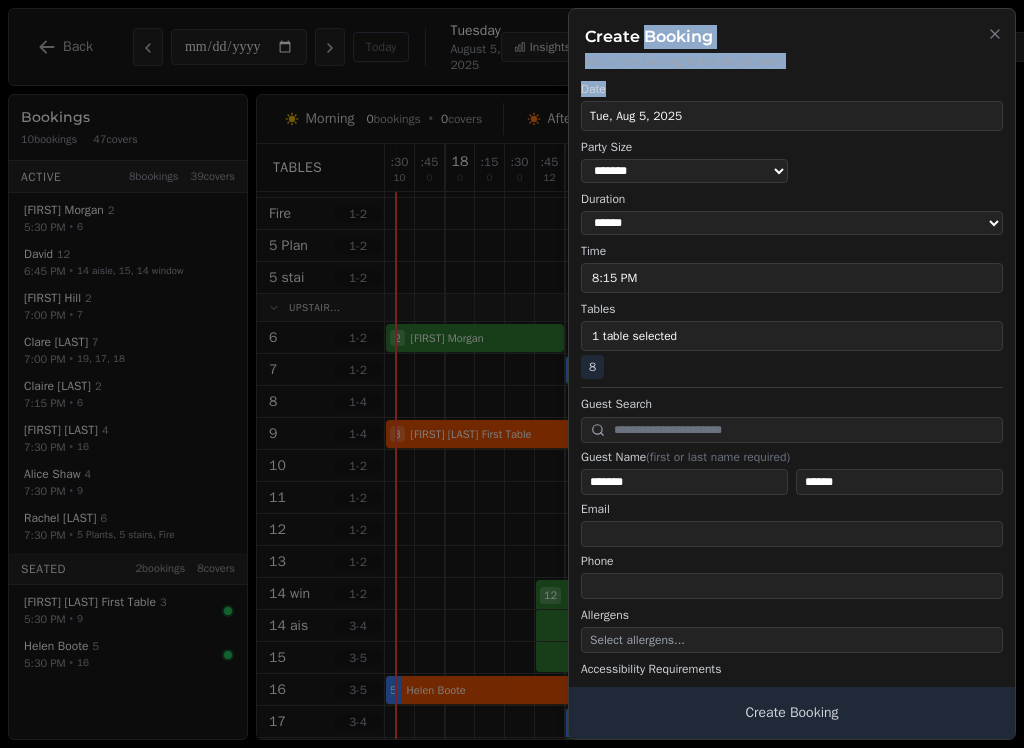 click on "**********" at bounding box center (792, 116) 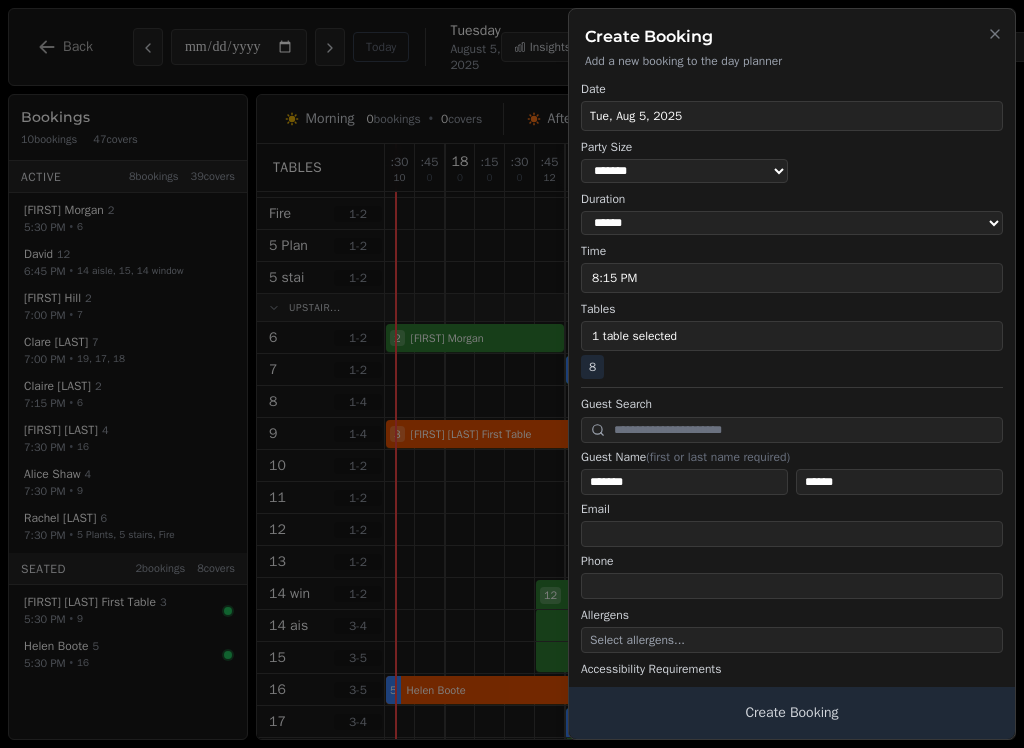 click 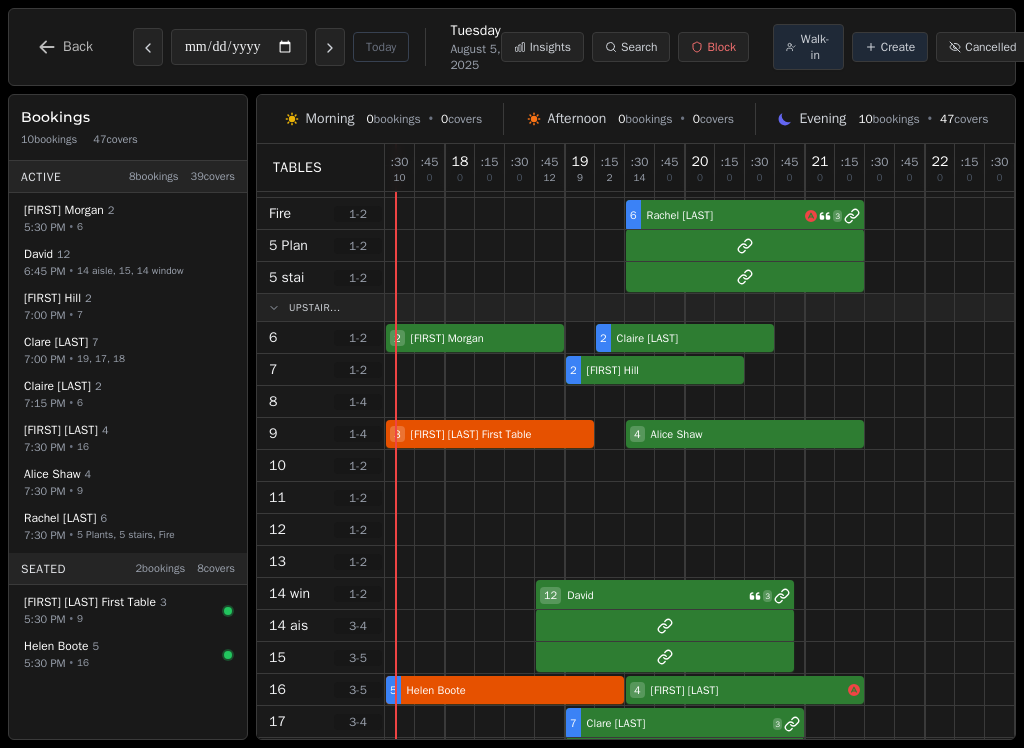 click at bounding box center (580, 529) 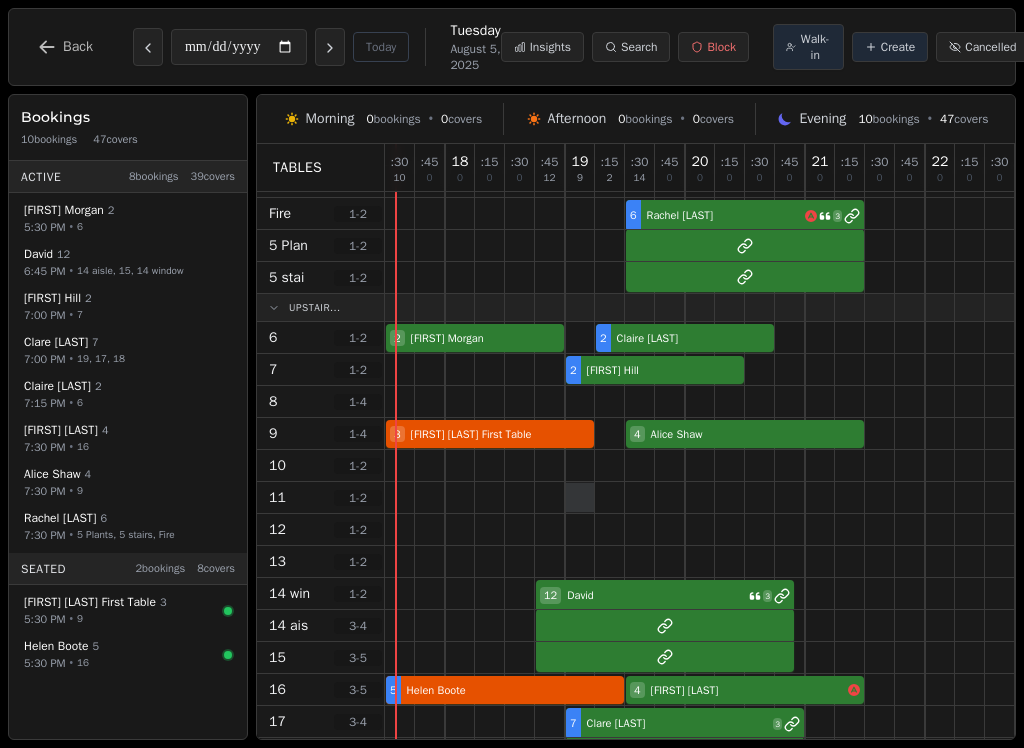 click at bounding box center [580, 497] 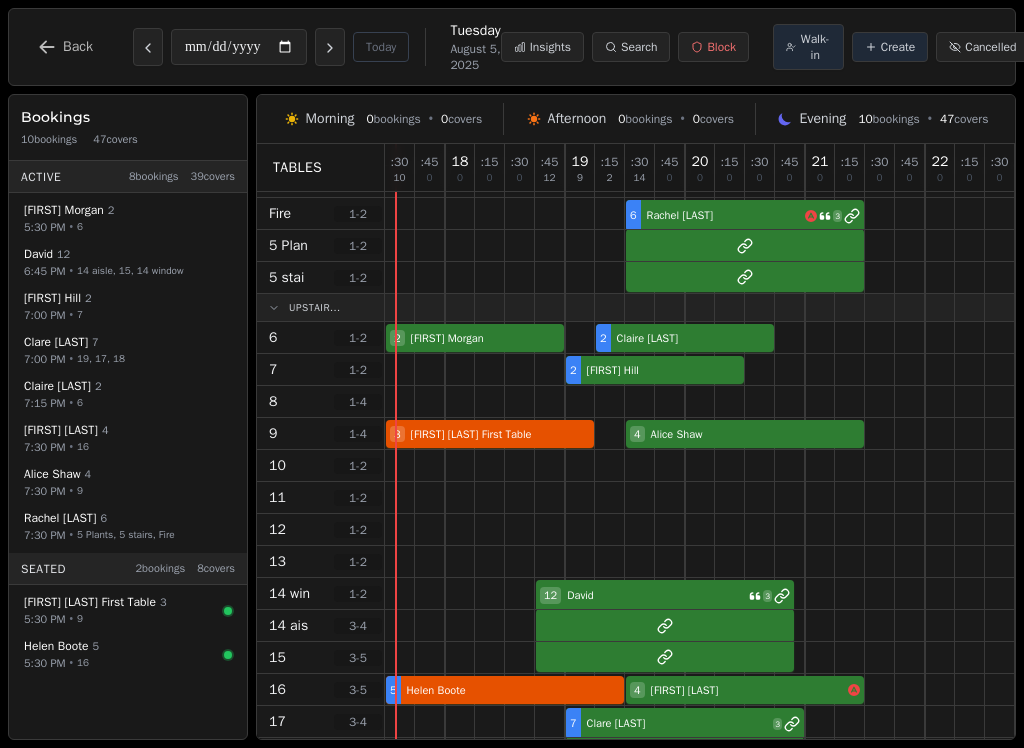 click at bounding box center (580, 497) 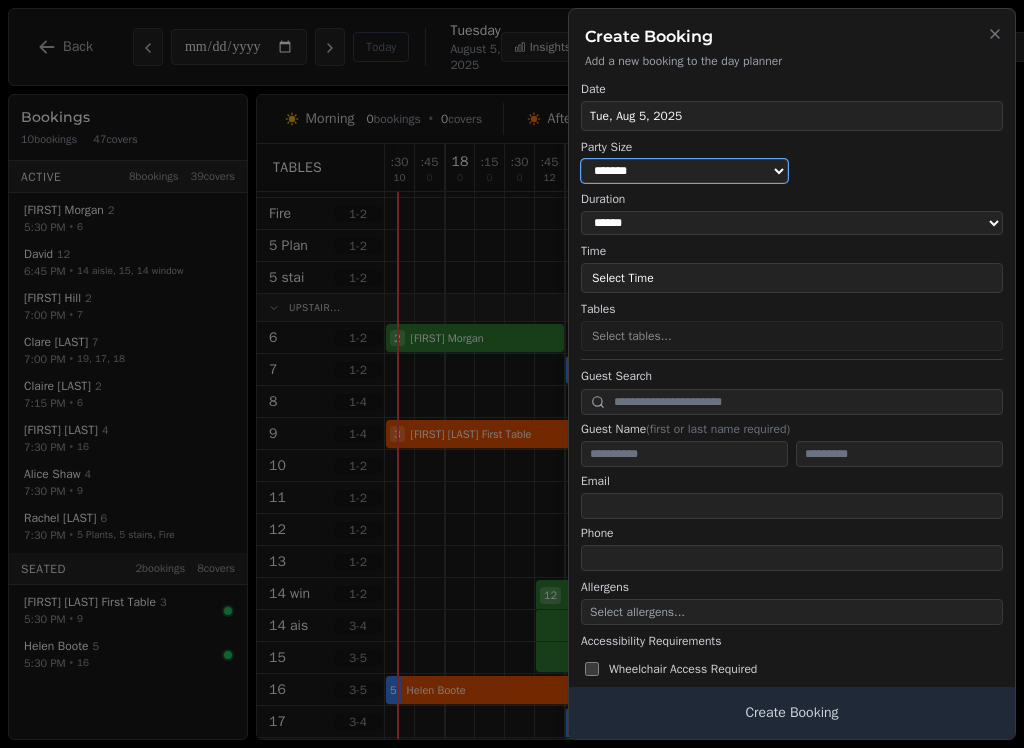 click on "*   ***** *   ****** *   ****** *   ****** *   ****** *   ****** *   ****** *   ****** *   ****** **   ****** **   ****** **   ****** **   ****** **   ****** **   ****** **   ****** **   ****** **   ****** **   ****** **   ****** **   ****** **   ****** **   ****** **   ****** **   ****** **   ****** **   ****** **   ****** **   ****** **   ****** **   ****** **   ****** **   ****** **   ****** **   ****** **   ****** **   ****** **   ****** **   ****** **   ****** **   ****** **   ****** **   ****** **   ****** **   ****** **   ****** **   ****** **   ****** **   ****** **   ****** **   ****** **   ****** **   ****** **   ****** **   ****** **   ****** **   ****** **   ****** **   ****** **   ****** **   ****** **   ****** **   ****** **   ****** **   ****** **   ****** **   ****** **   ****** **   ****** **   ****** **   ****** **   ****** **   ****** **   ****** **   ****** **   ****** **   ****** **   ****** **   ****** **   ****** **   ****** **   ****** **   ****** **   ****** **   ****** **   ****** **" at bounding box center [684, 171] 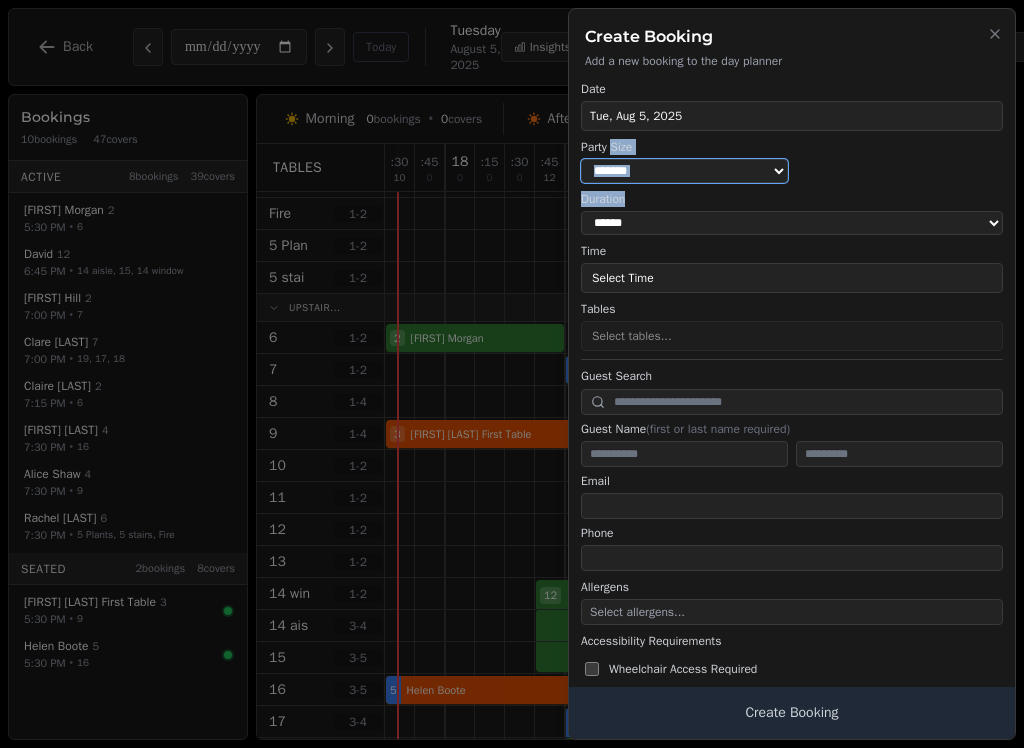 select on "*" 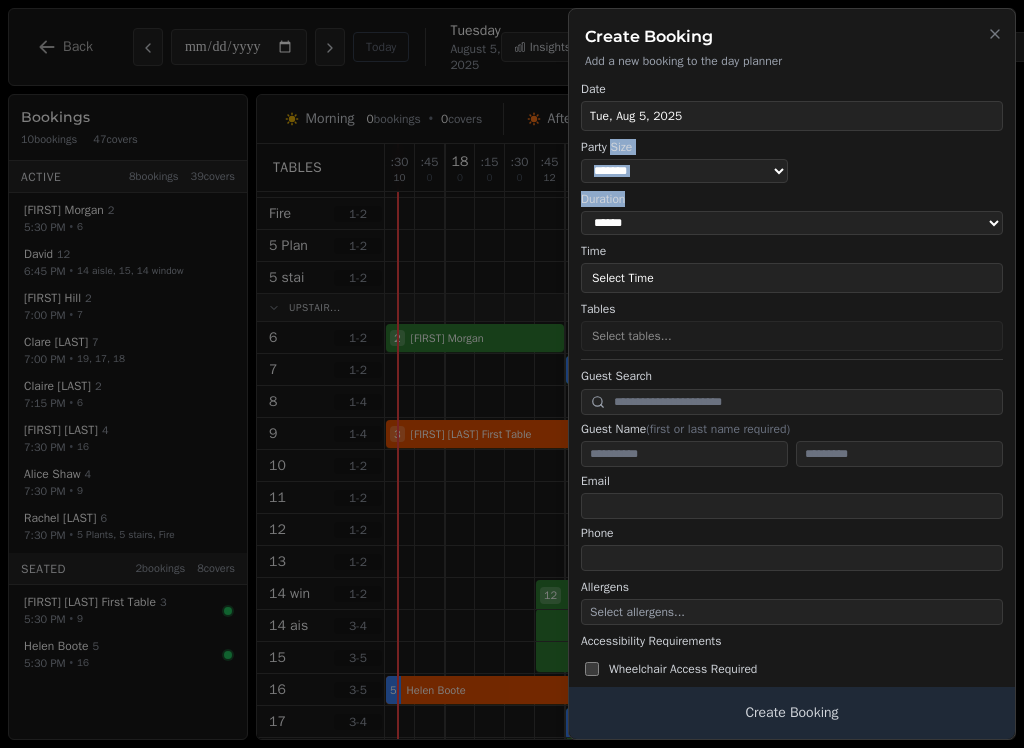 click on "Select Time" at bounding box center [792, 278] 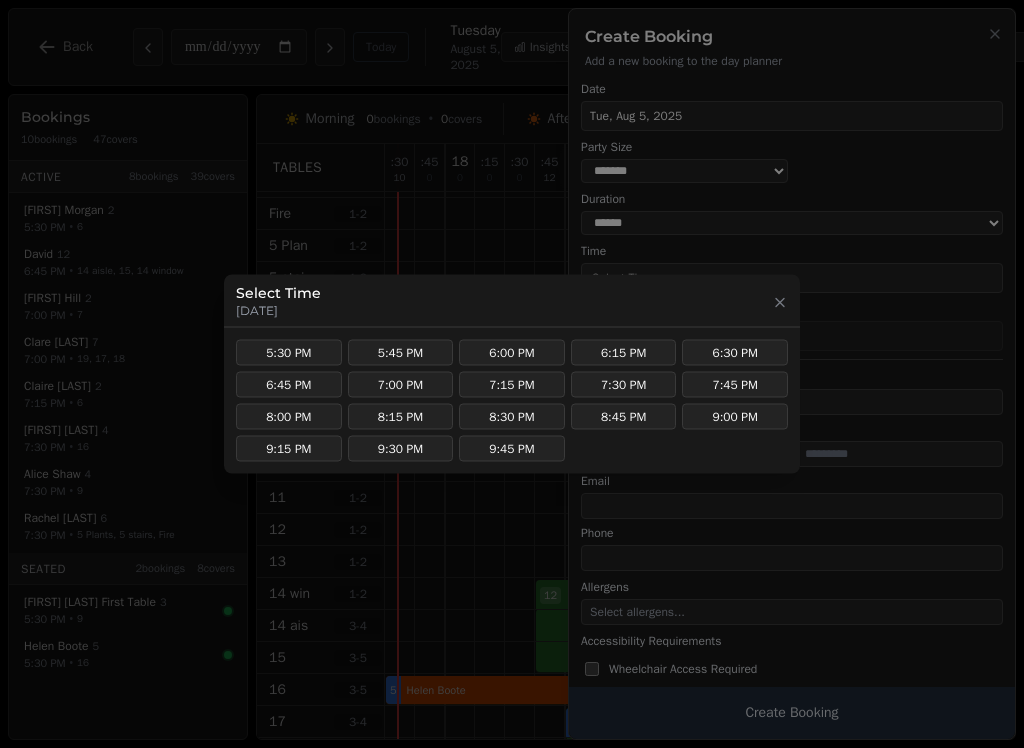 click on "7:00 PM" at bounding box center [401, 385] 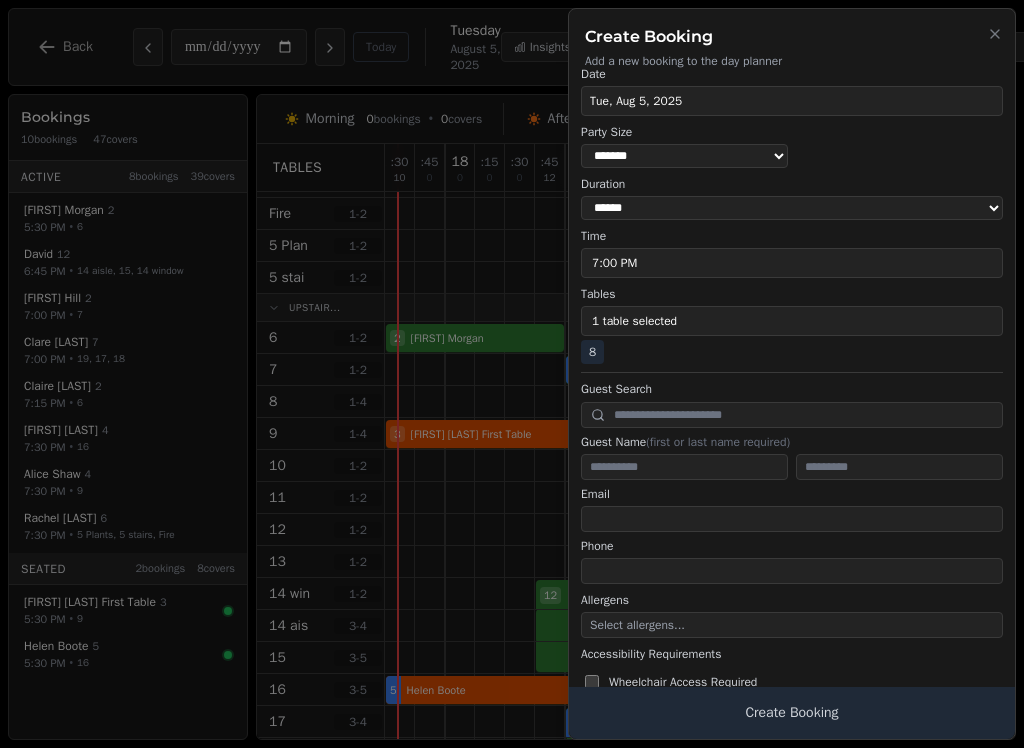 scroll, scrollTop: 14, scrollLeft: 0, axis: vertical 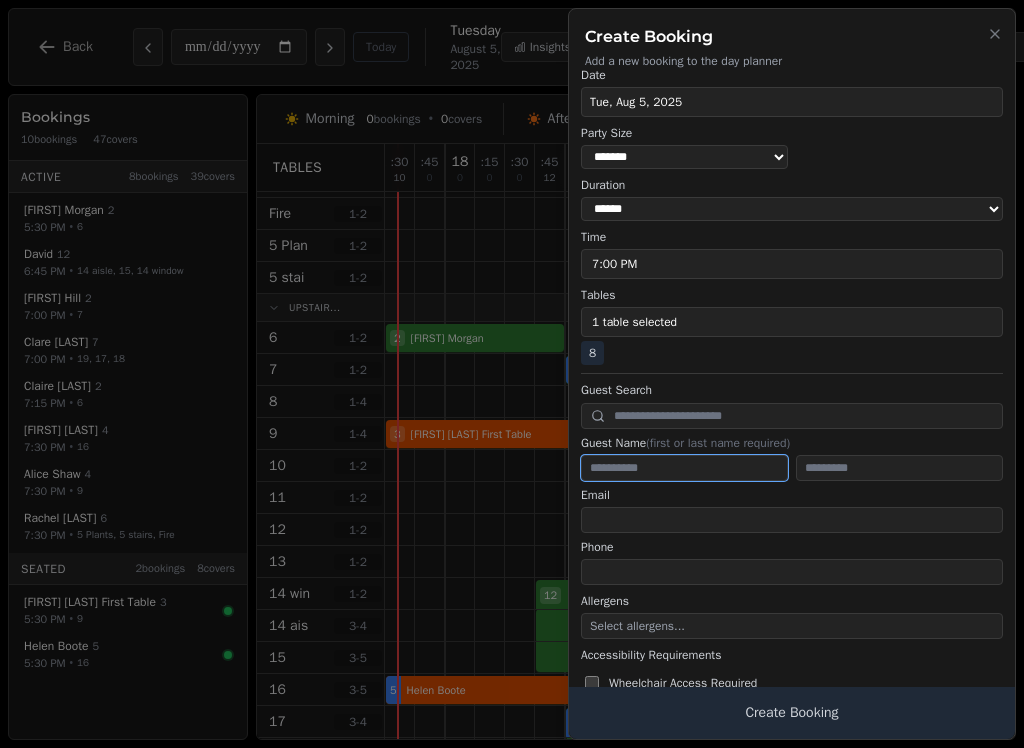 click at bounding box center [684, 468] 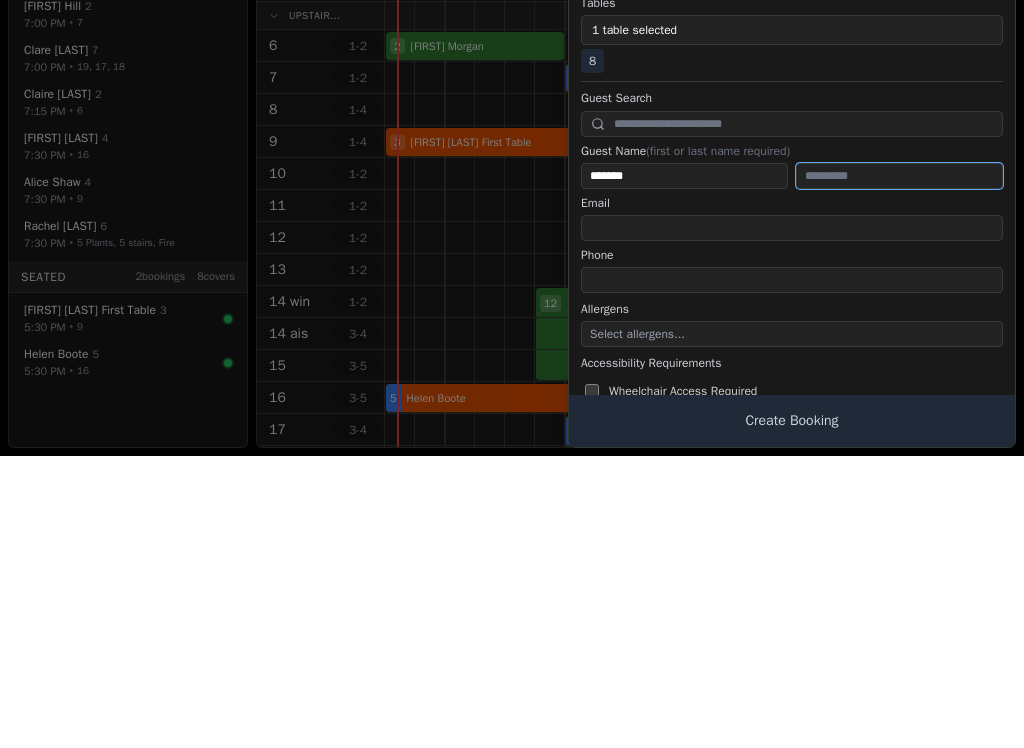 click at bounding box center (899, 468) 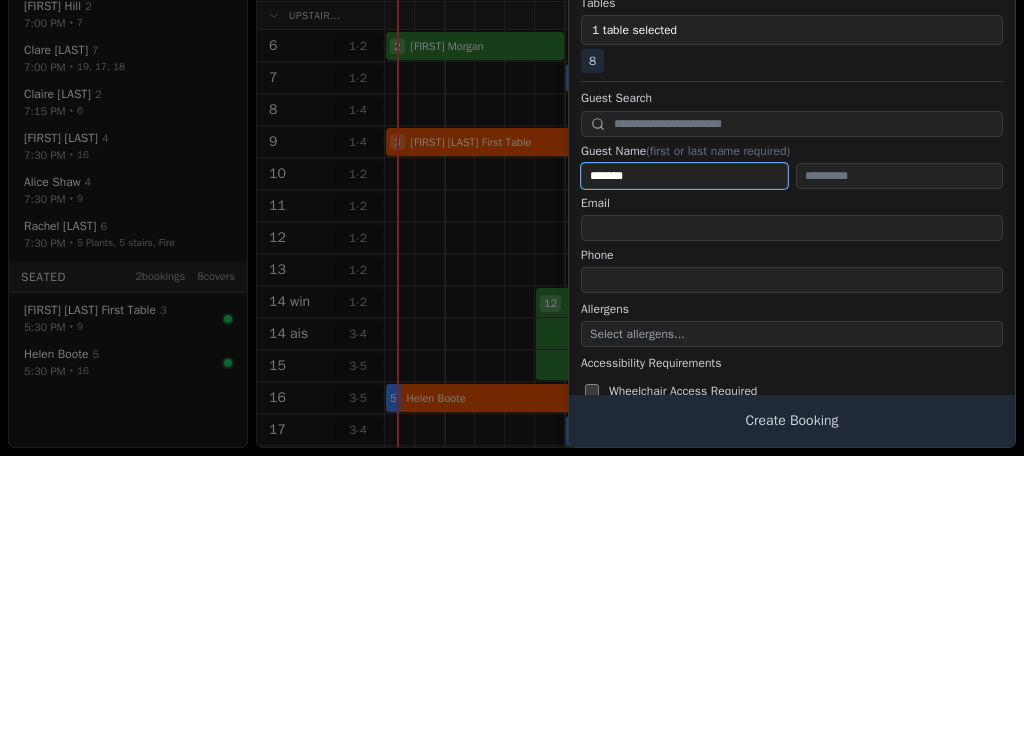 click on "*******" at bounding box center (684, 468) 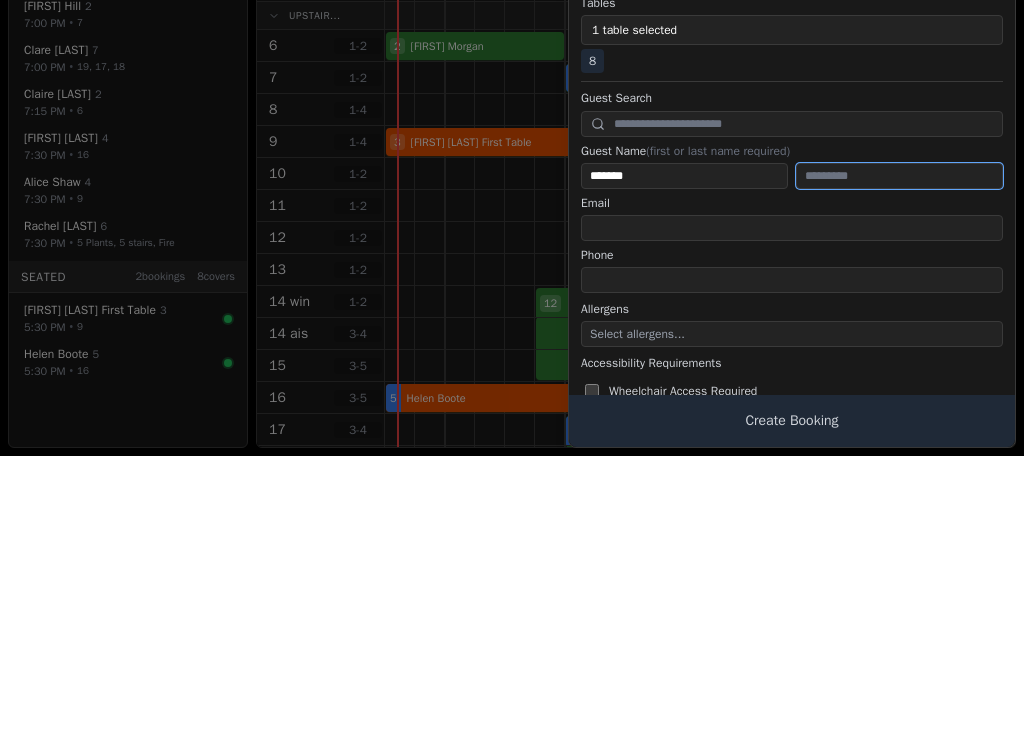 click at bounding box center [899, 468] 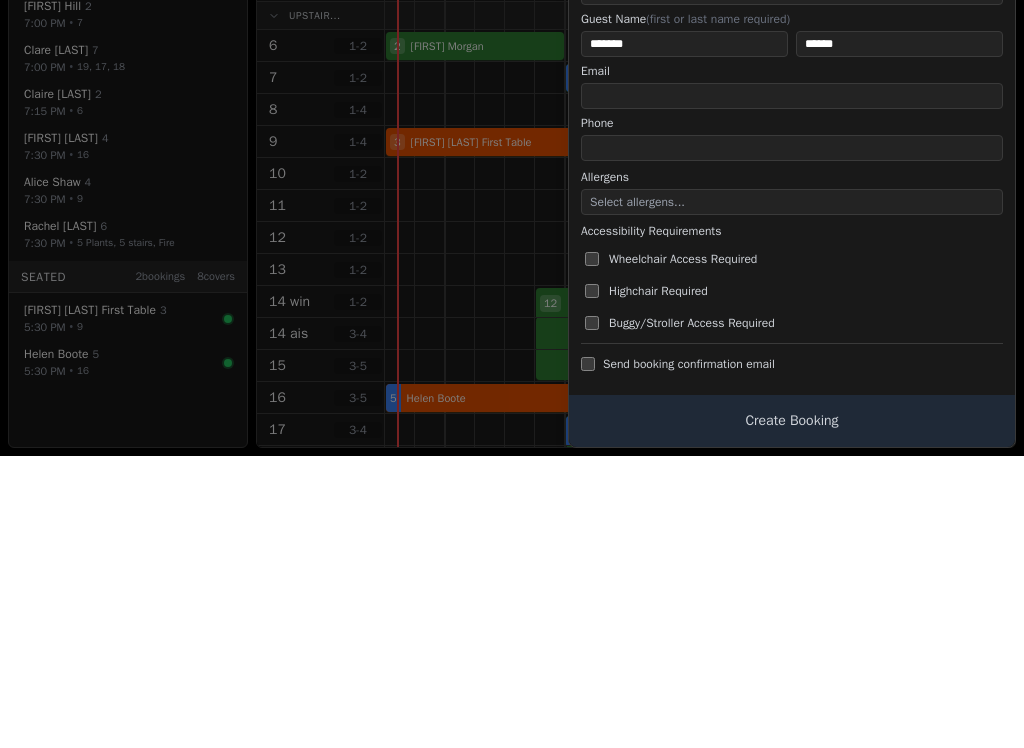 scroll, scrollTop: 145, scrollLeft: 0, axis: vertical 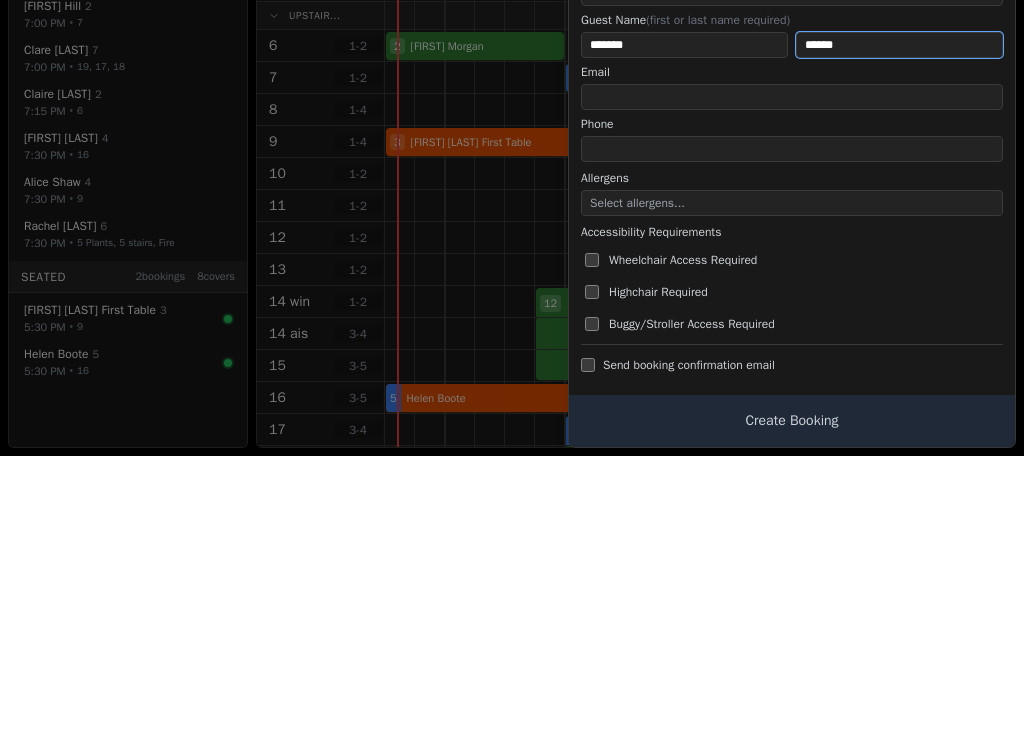 type on "******" 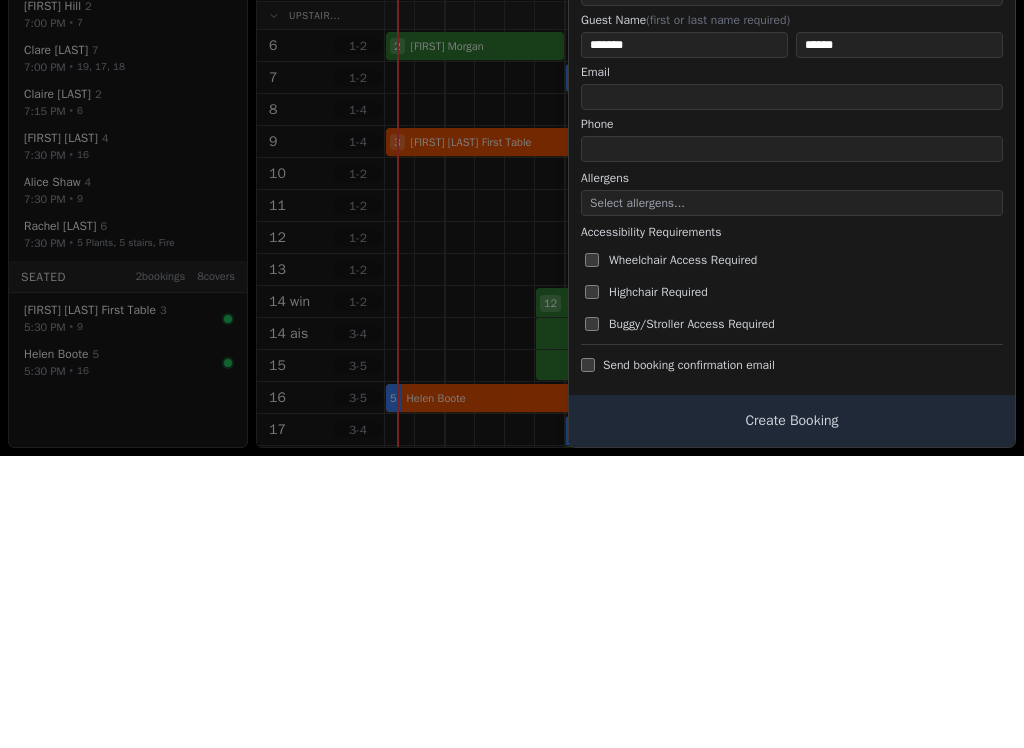 click on "Accessibility Requirements" at bounding box center (792, 524) 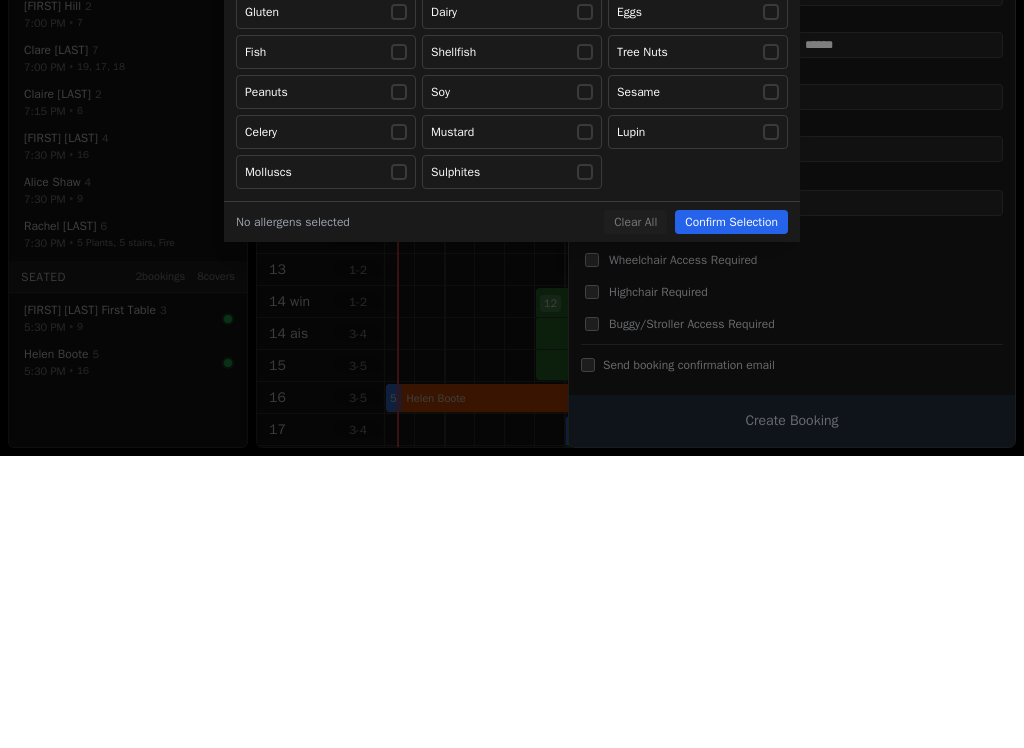 click on "Sesame" at bounding box center (698, 384) 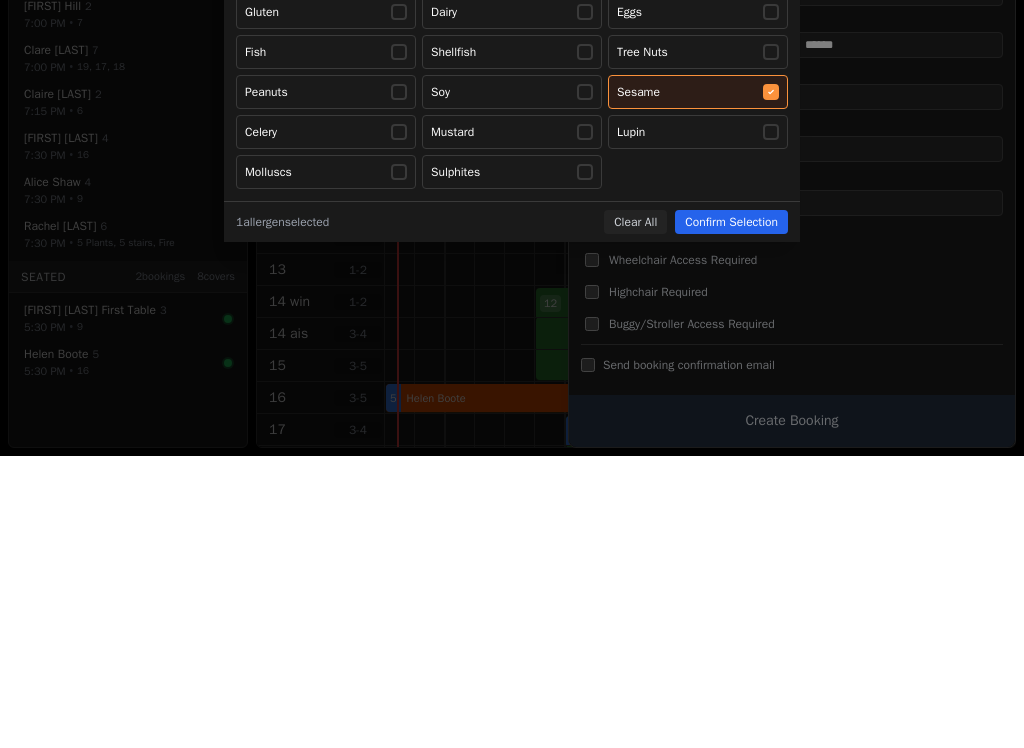 click at bounding box center [771, 384] 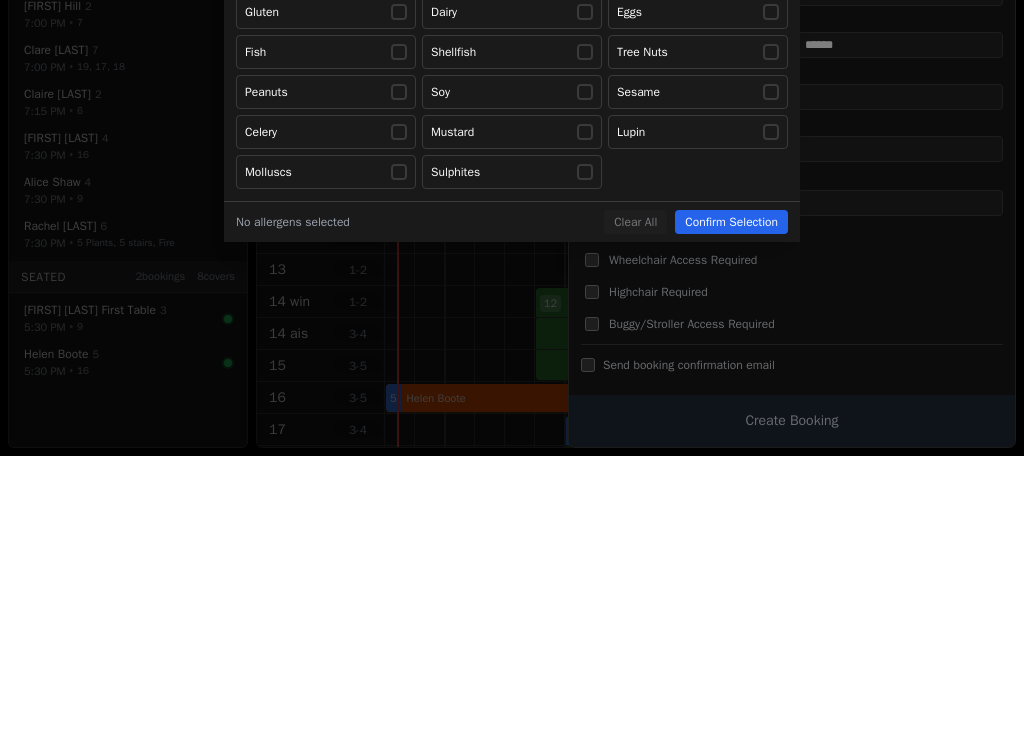 click on "Sesame" at bounding box center (698, 384) 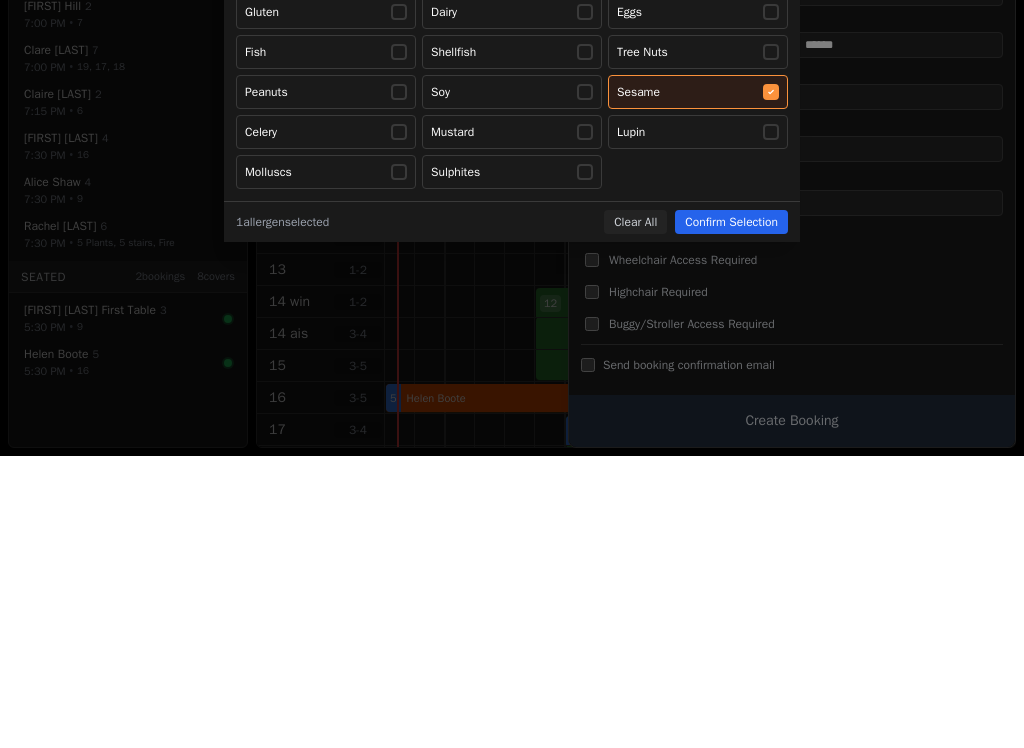 click on "Tree Nuts" at bounding box center (698, 344) 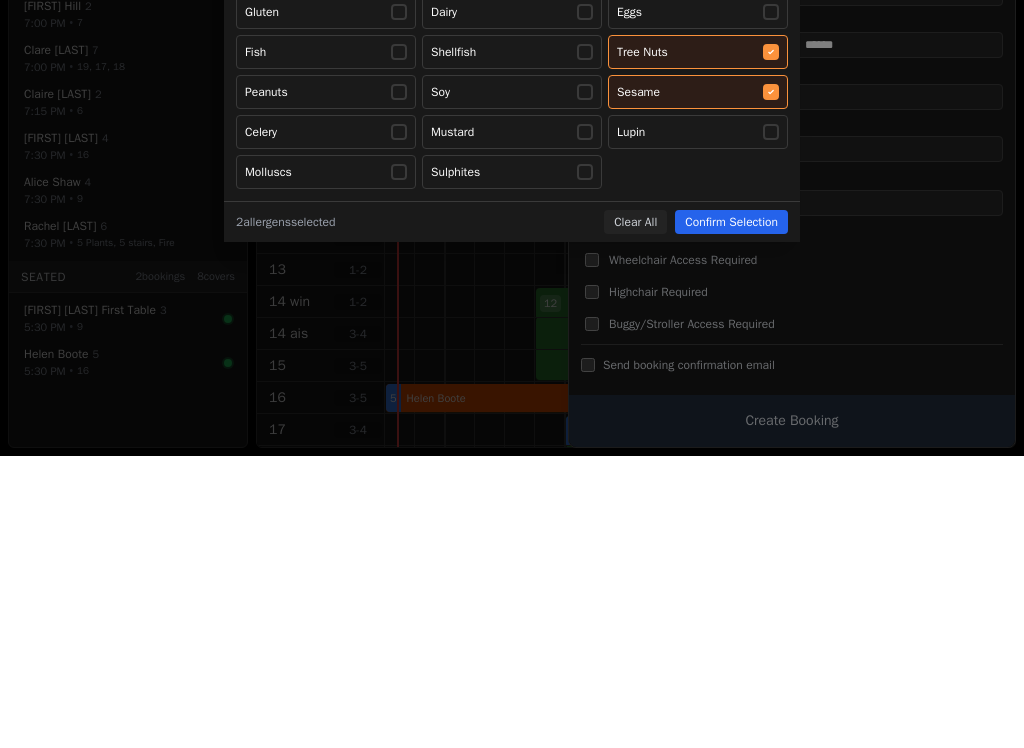click on "Gluten Dairy Eggs Fish Shellfish Tree Nuts Peanuts Soy Sesame Celery Mustard Lupin Molluscs Sulphites" at bounding box center [512, 384] 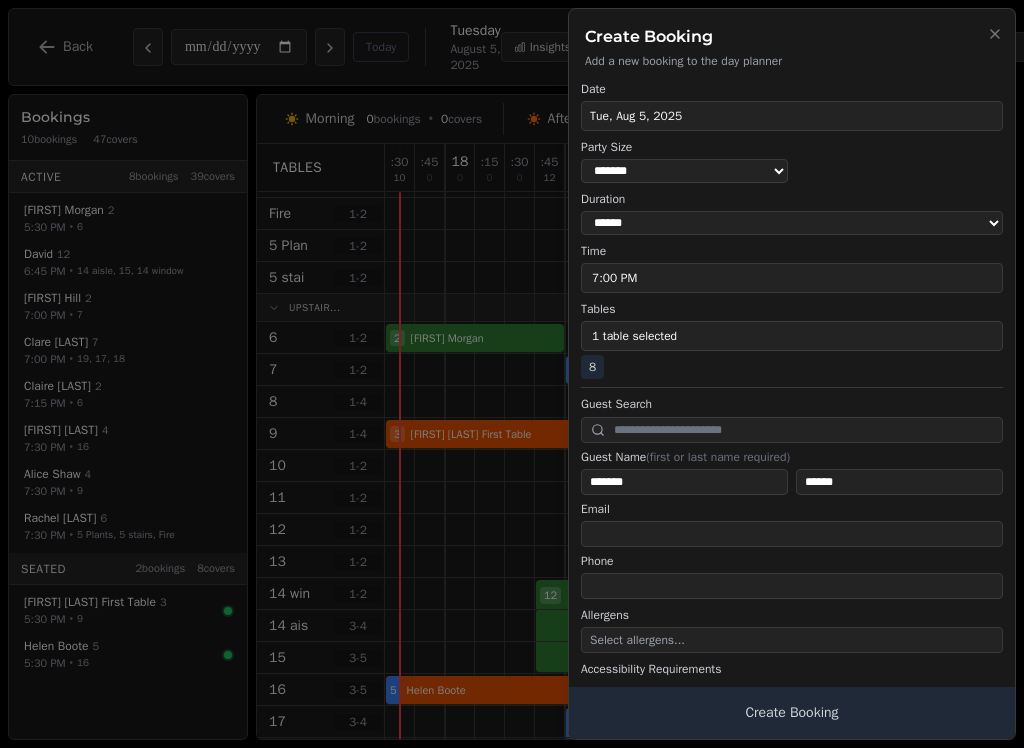 scroll, scrollTop: 0, scrollLeft: 0, axis: both 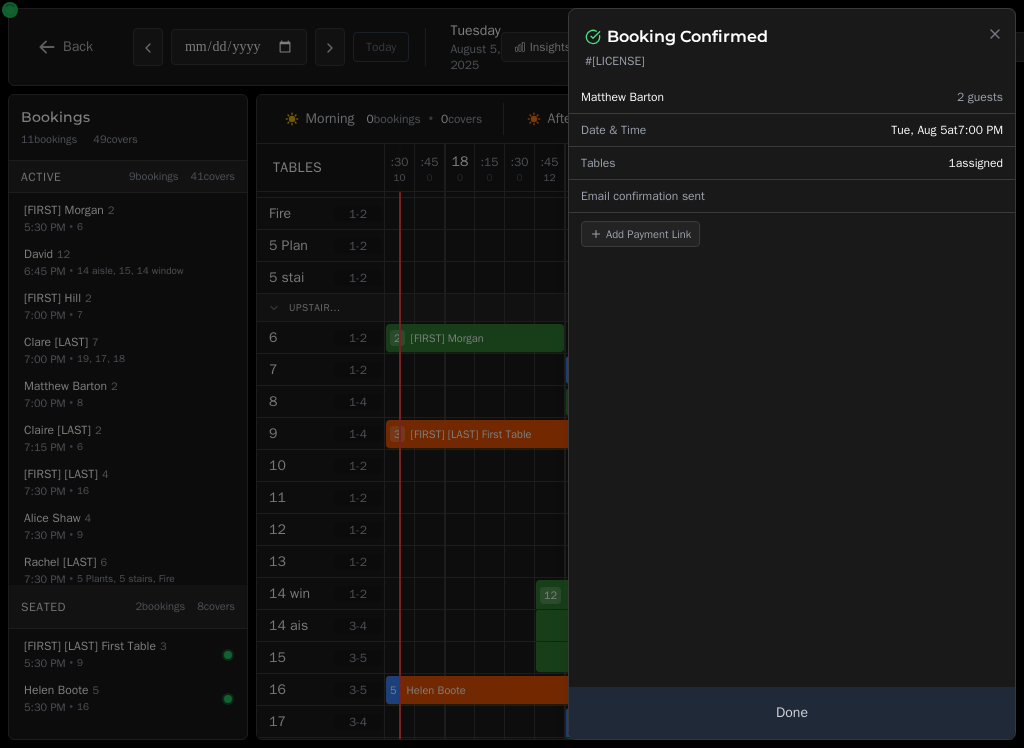 click on "Done" at bounding box center (792, 713) 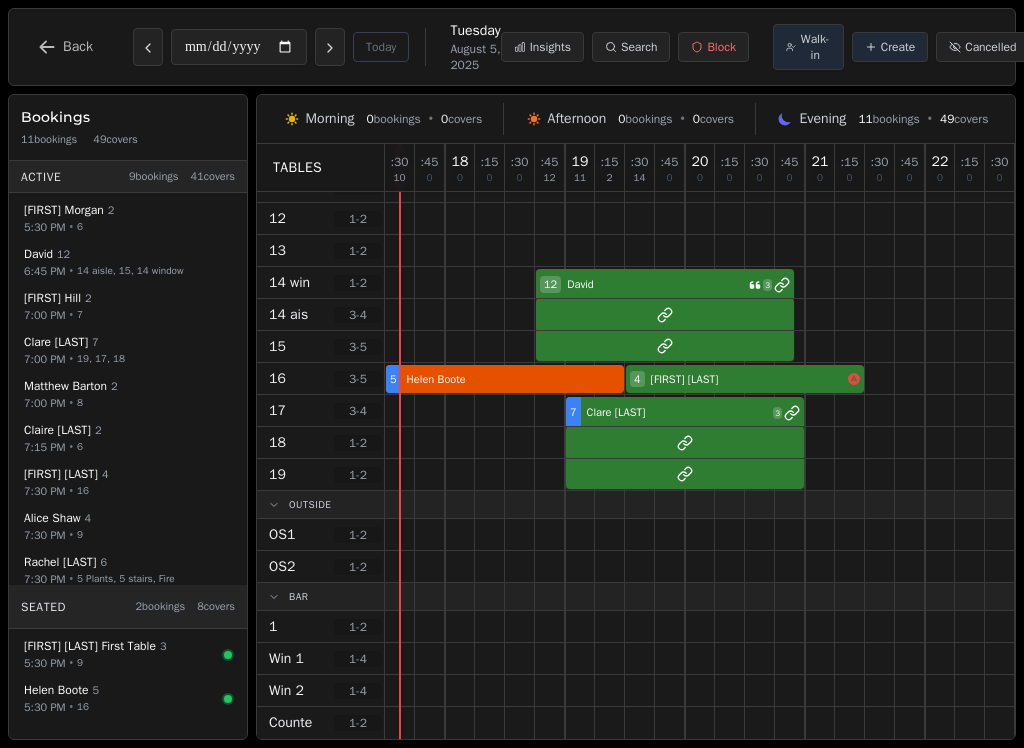 scroll, scrollTop: 429, scrollLeft: 0, axis: vertical 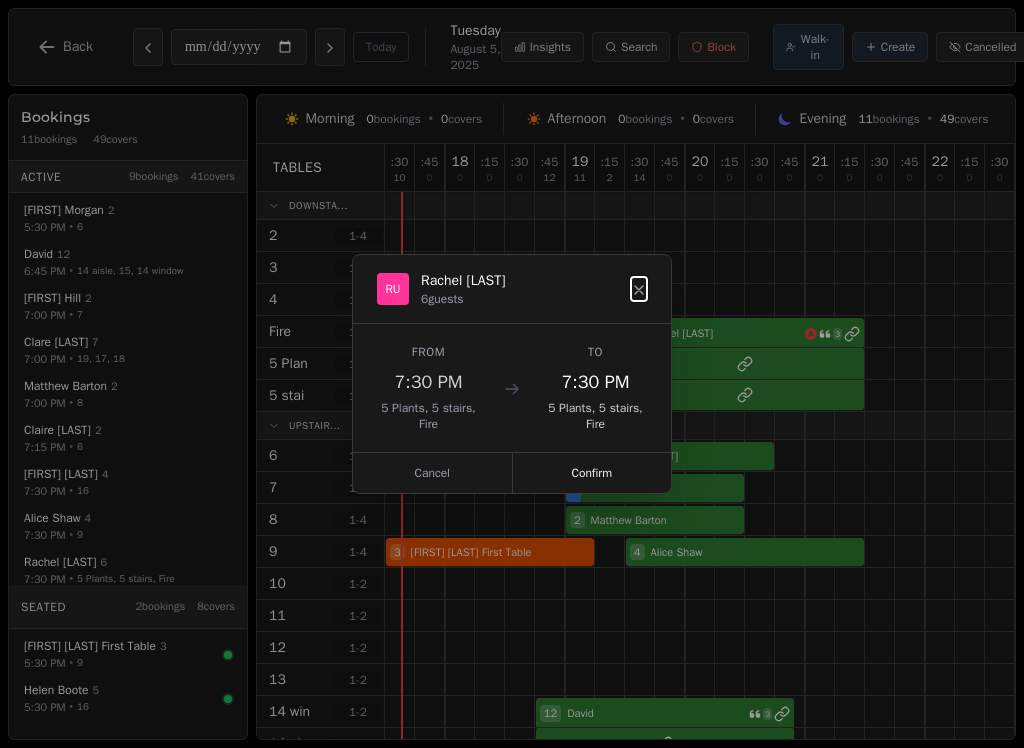 click 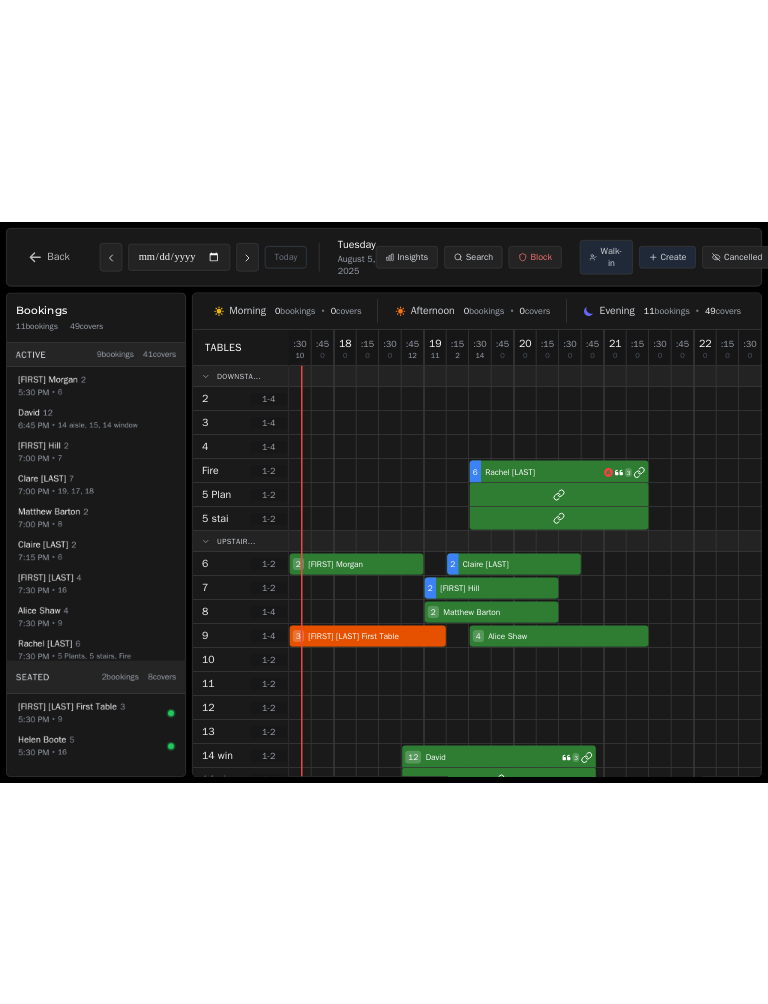 scroll, scrollTop: 0, scrollLeft: 0, axis: both 